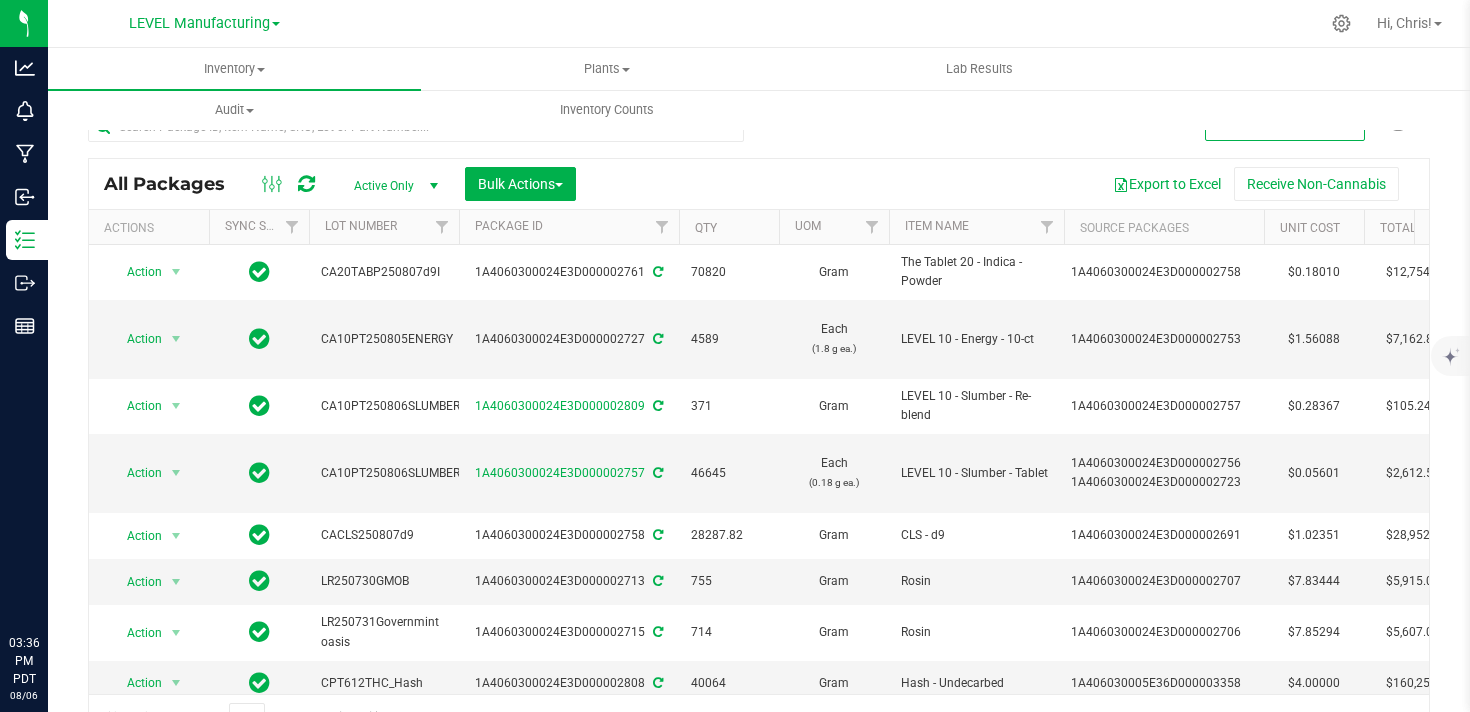 scroll, scrollTop: 0, scrollLeft: 0, axis: both 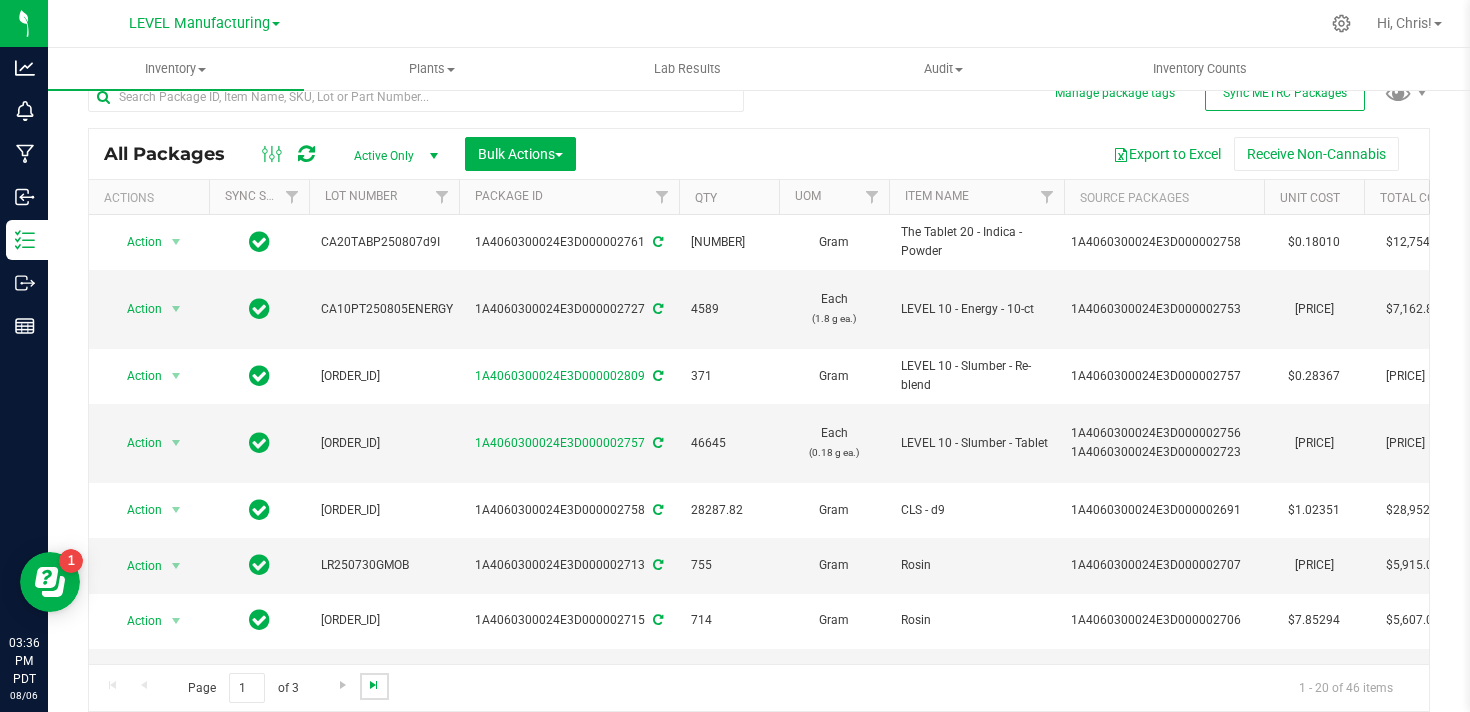 click at bounding box center (374, 685) 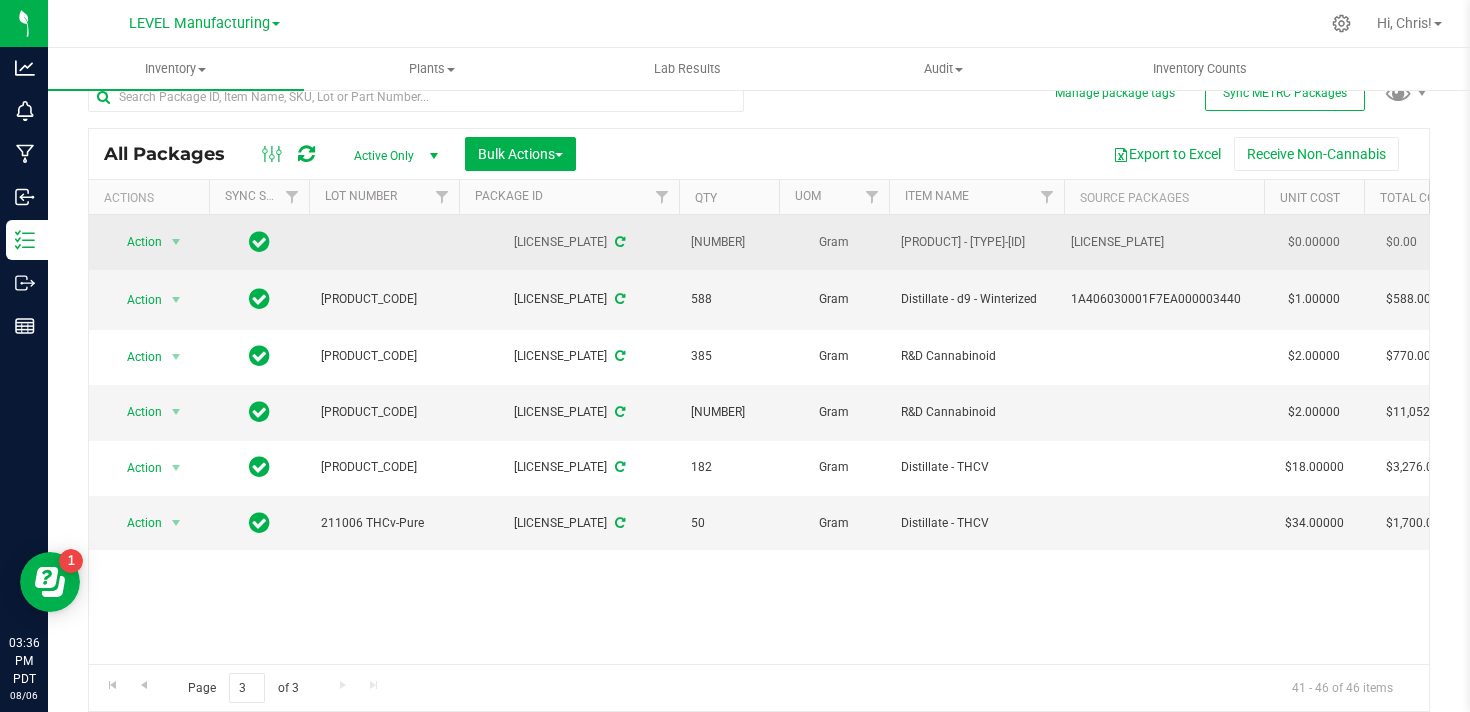 drag, startPoint x: 964, startPoint y: 258, endPoint x: 869, endPoint y: 233, distance: 98.23441 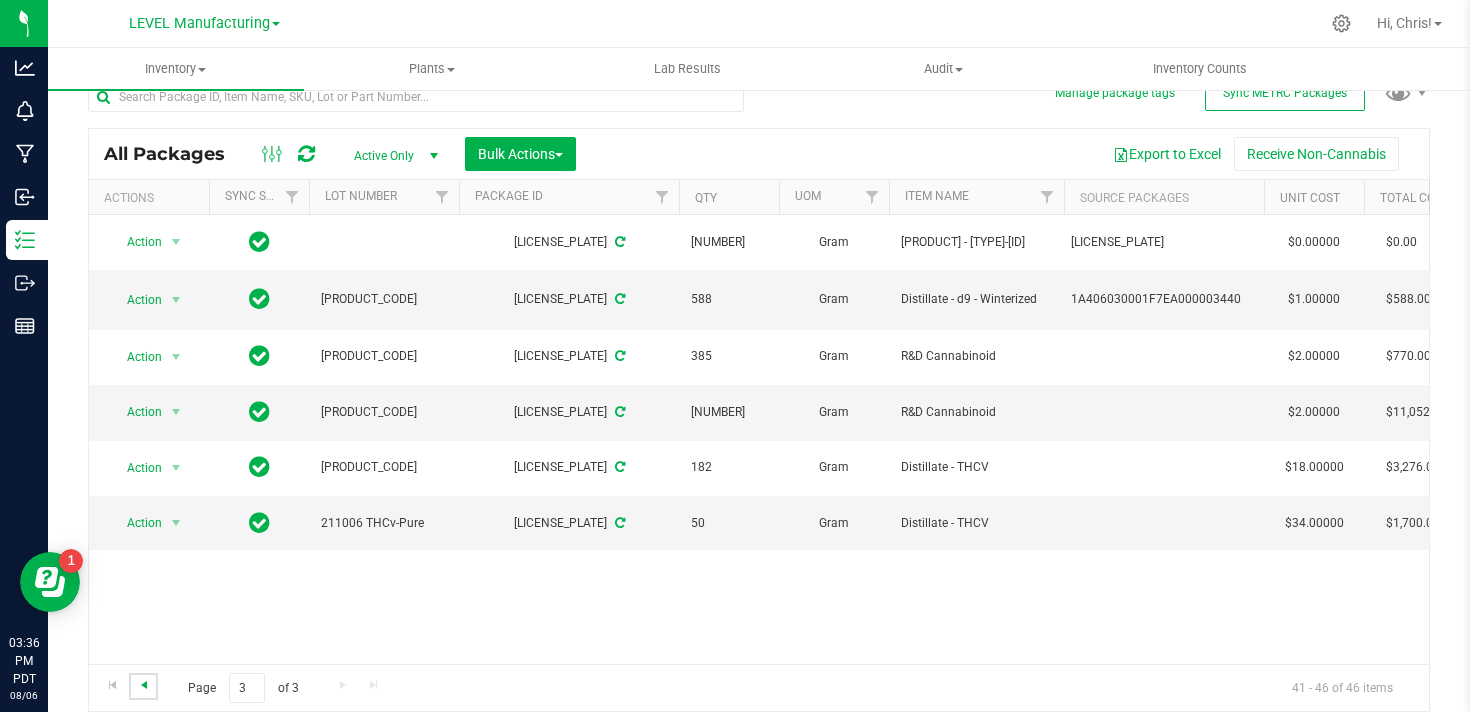 click at bounding box center (144, 685) 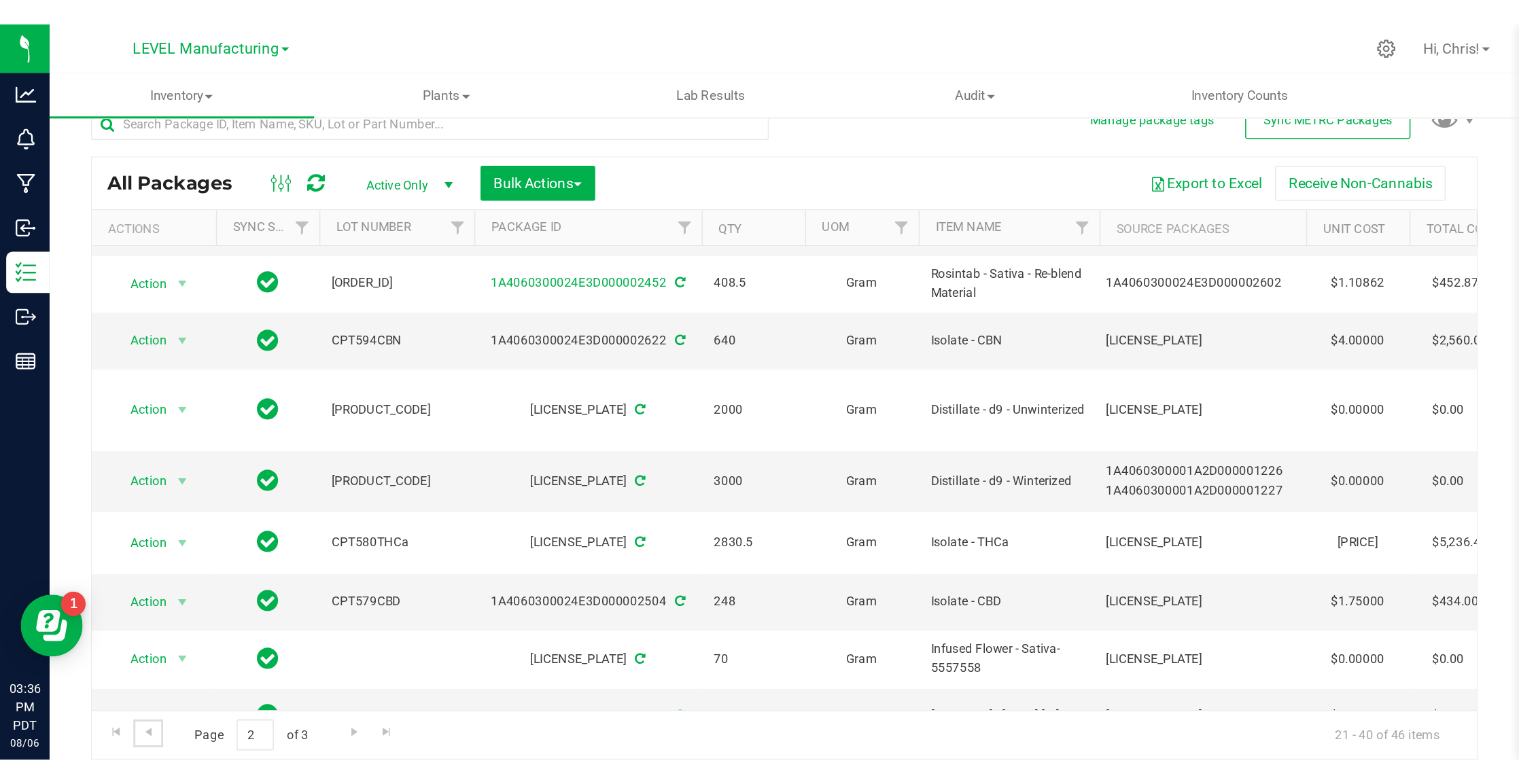 scroll, scrollTop: 537, scrollLeft: 0, axis: vertical 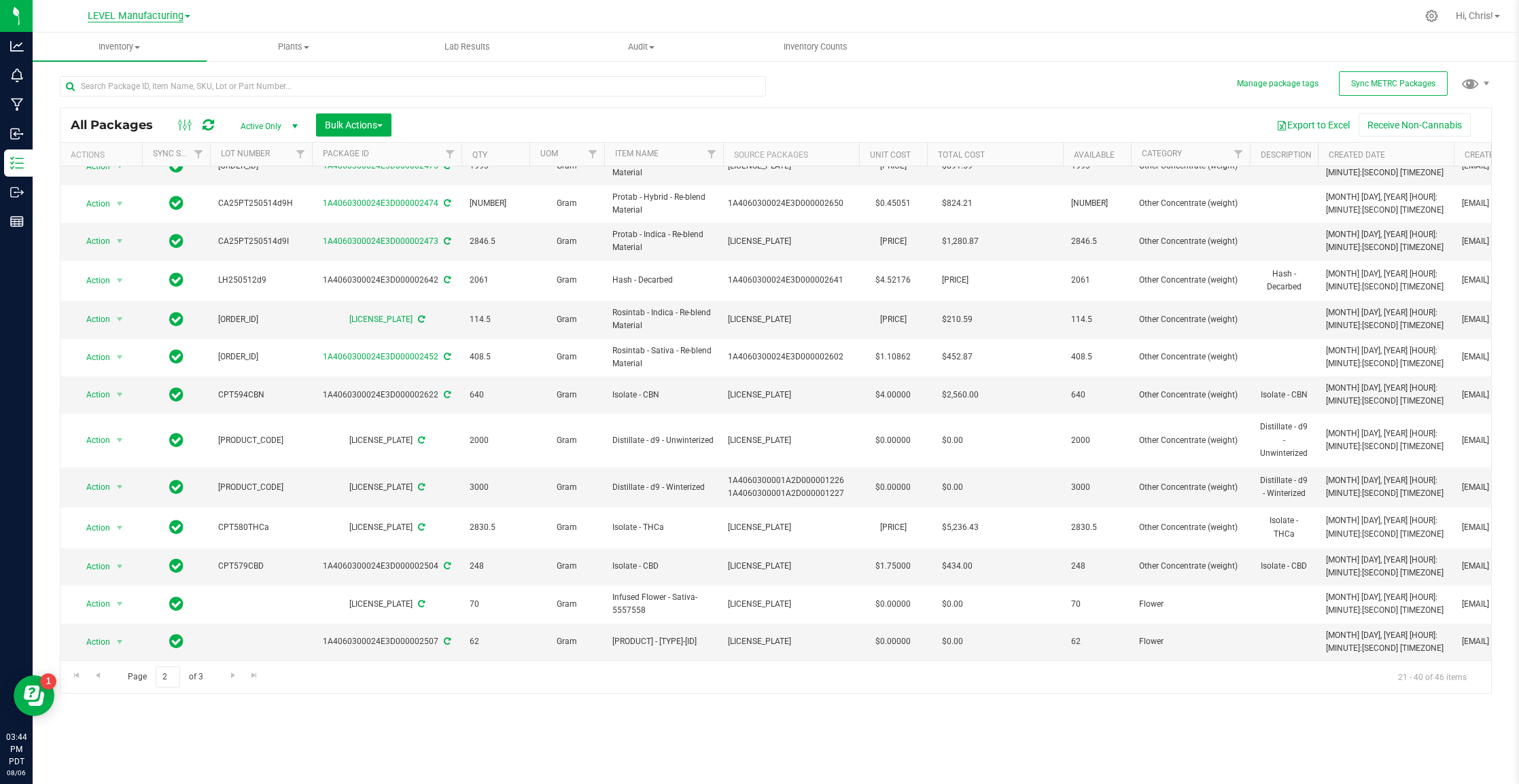 click on "LEVEL Manufacturing" at bounding box center (135, 16) 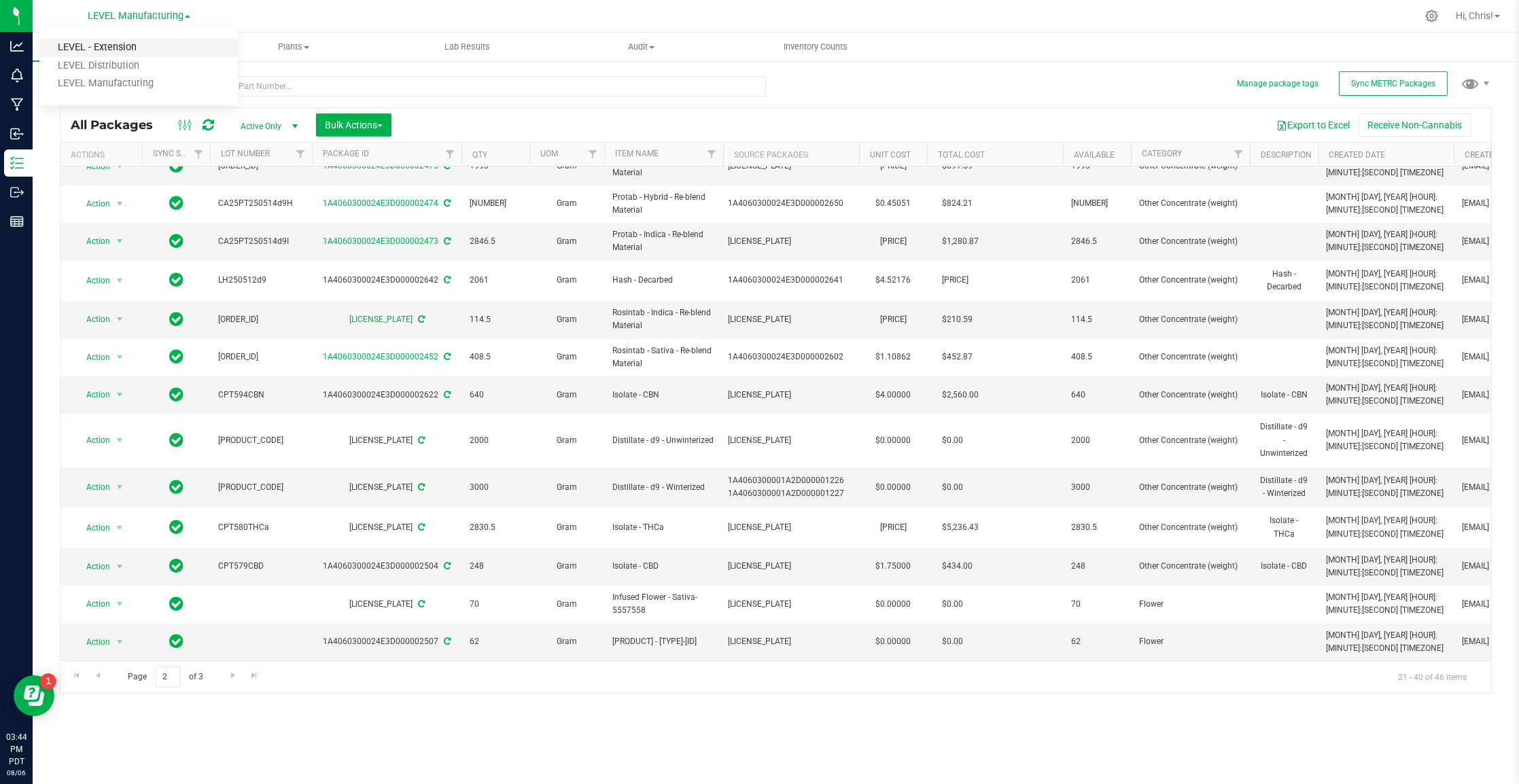 click on "LEVEL - Extension" at bounding box center (139, 48) 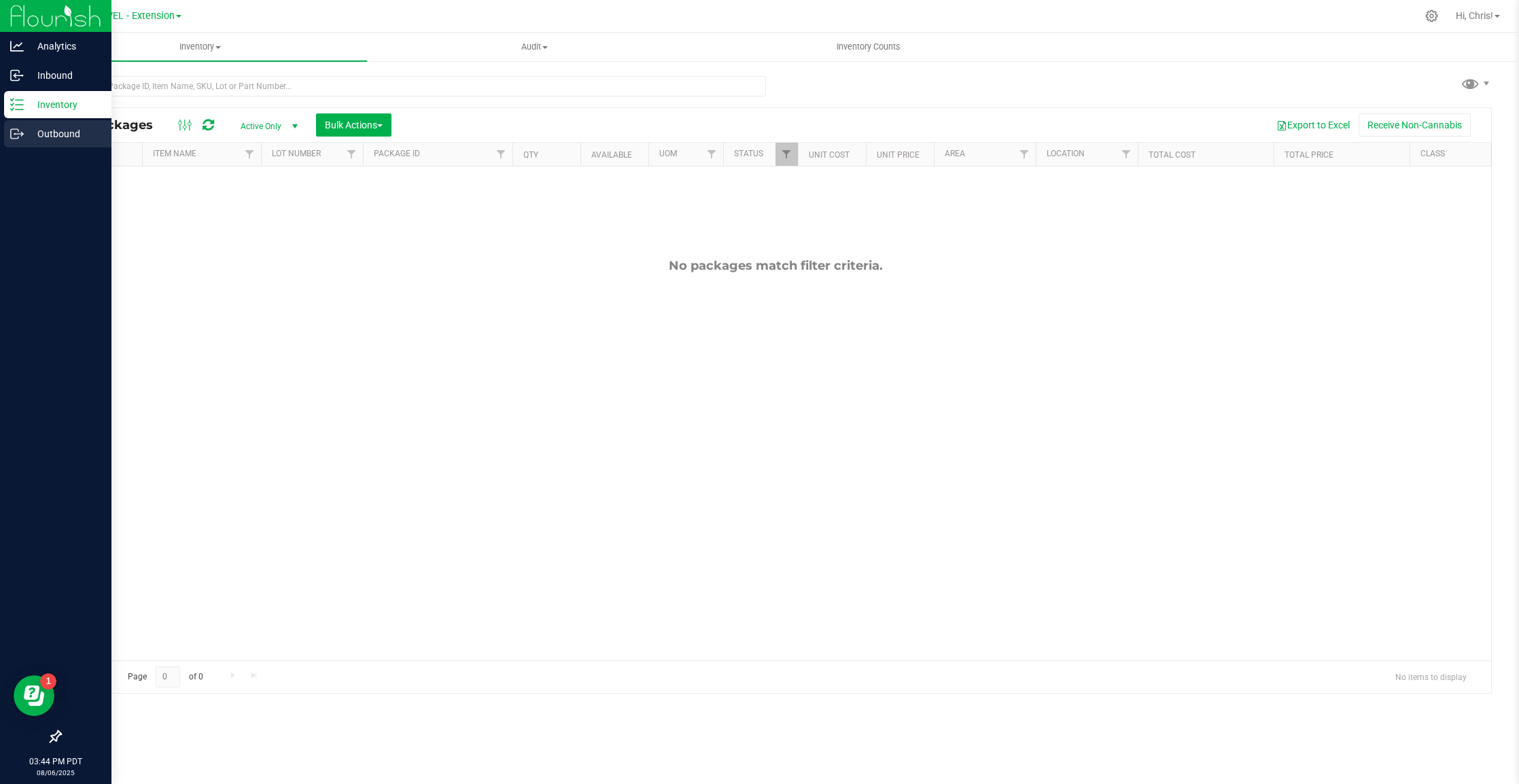 click on "Outbound" at bounding box center (65, 134) 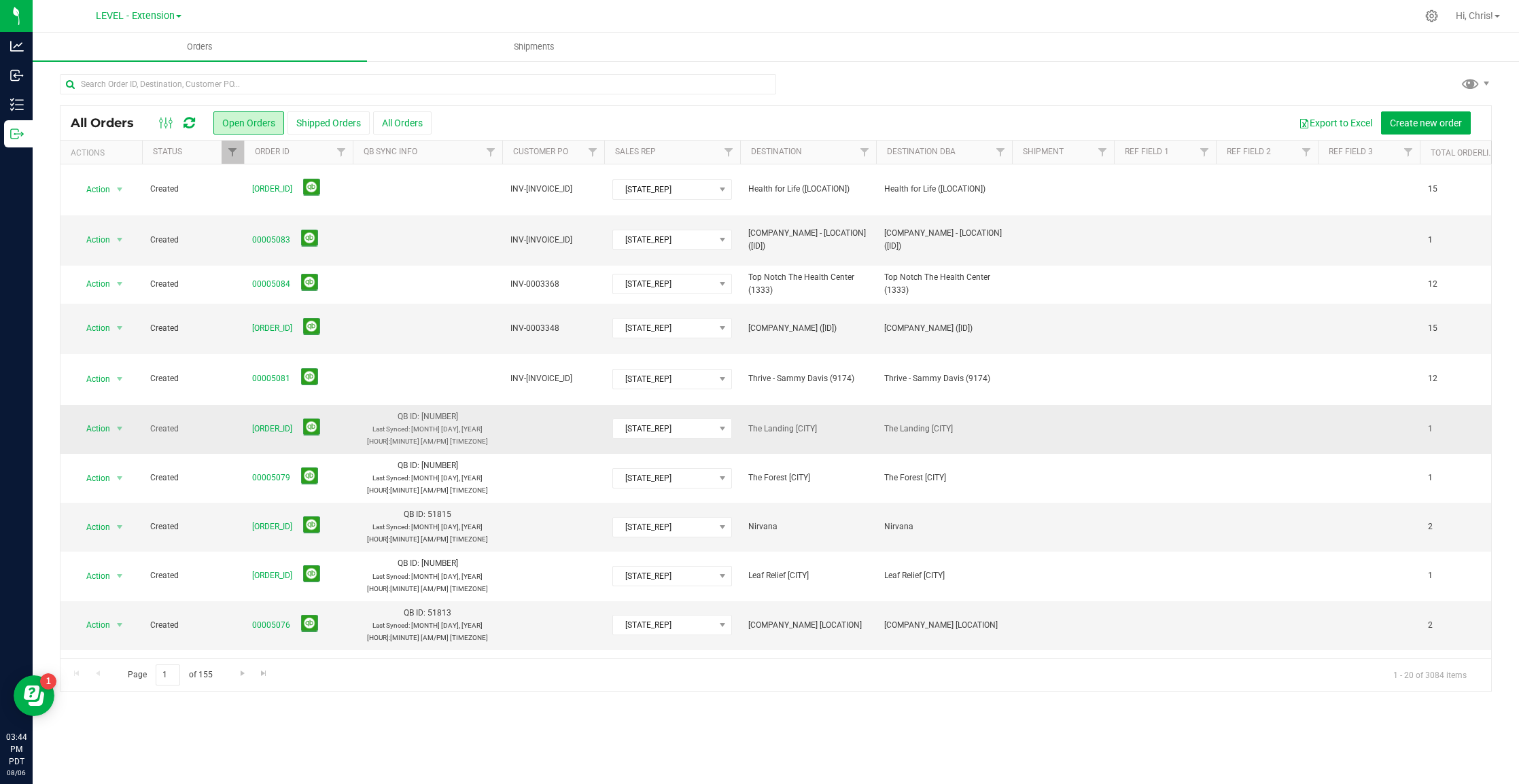 scroll, scrollTop: 0, scrollLeft: 523, axis: horizontal 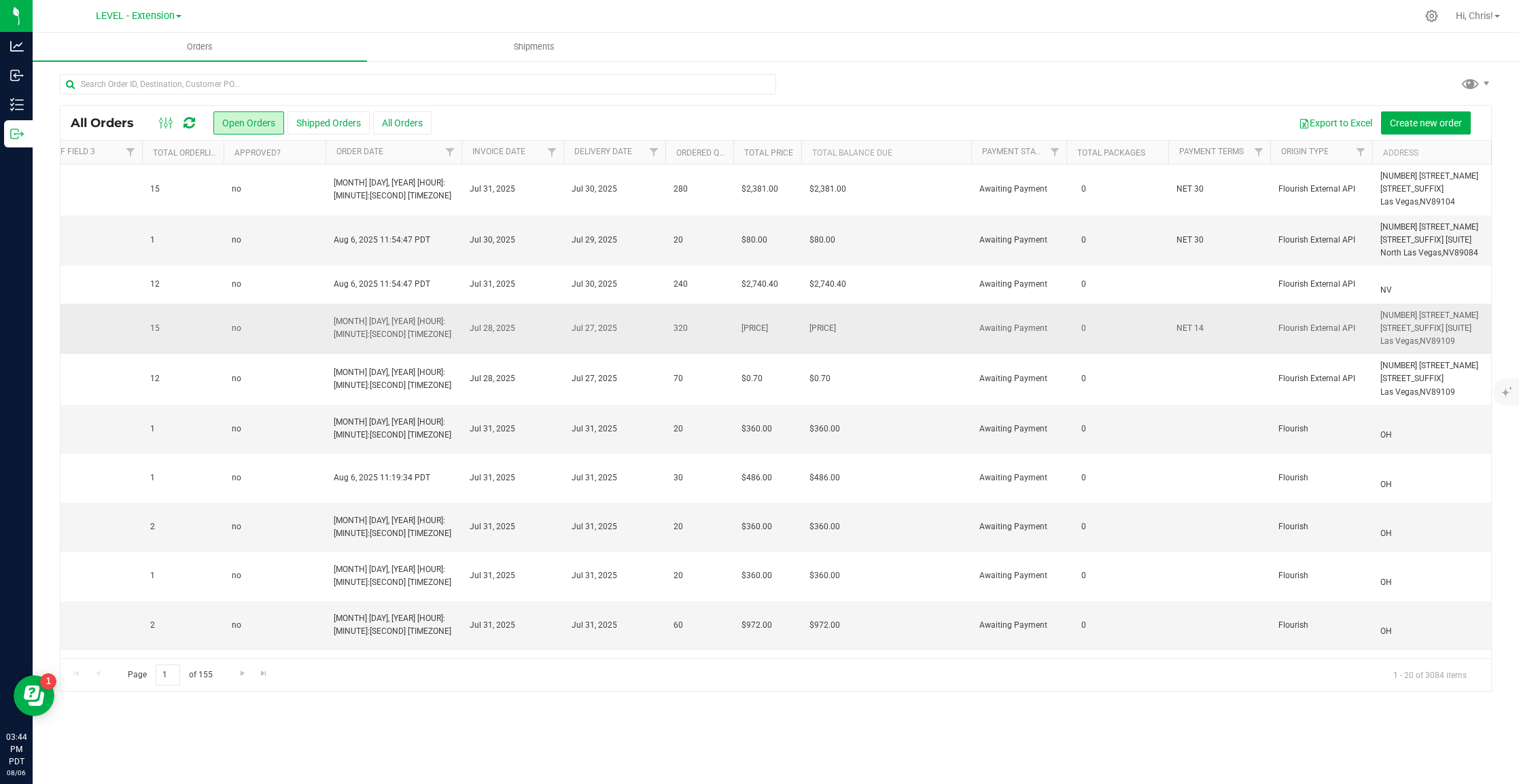 drag, startPoint x: 850, startPoint y: 296, endPoint x: 740, endPoint y: 298, distance: 110.01818 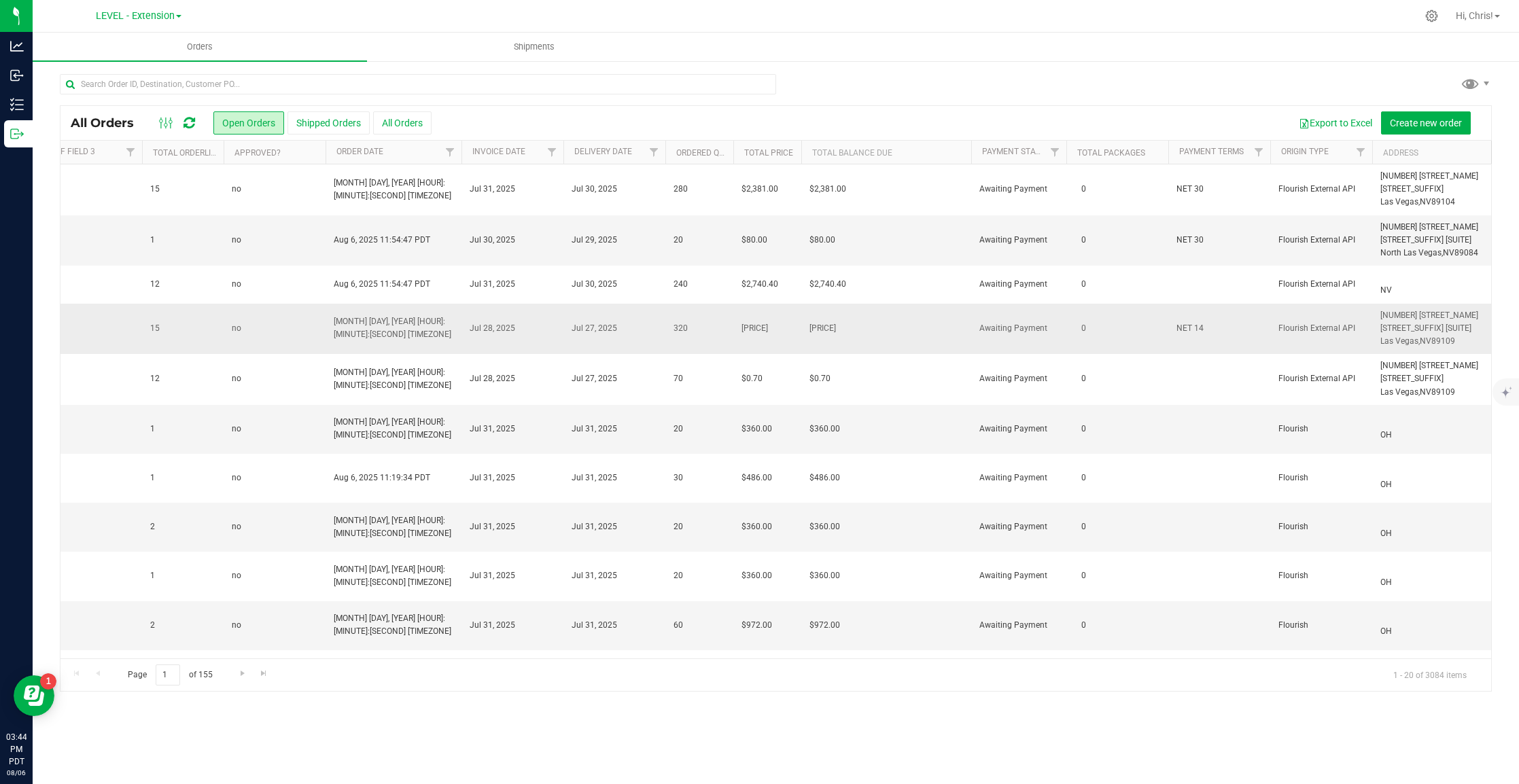 click on "Action Action Cancel order Change facility Clone order Edit order Mark as fully paid Order audit log Print COAs (single PDF) Print COAs (zip) Print invoice Print packing list
Created
[ORDER_ID]
INV-[INVOICE_ID]
[STATE_REP]
[COMPANY_NAME] ([ID])
[COMPANY_NAME] ([ID])
[NUMBER]   no  [MONTH] [DAY], [YEAR] [HOUR]:[MINUTE]:[SECOND] [TIMEZONE] [MONTH] [DAY], [YEAR] [MONTH] [DAY], [YEAR]  [NUMBER]   [PRICE] [PRICE]
Awaiting Payment
[NUMBER]
NET [NUMBER]
[SOFTWARE_NAME]
[NUMBER] [STREET_NAME] [STREET_SUFFIX] [SUITE],
[CITY],
[STATE]
[POSTAL_CODE]" at bounding box center (213, 329) 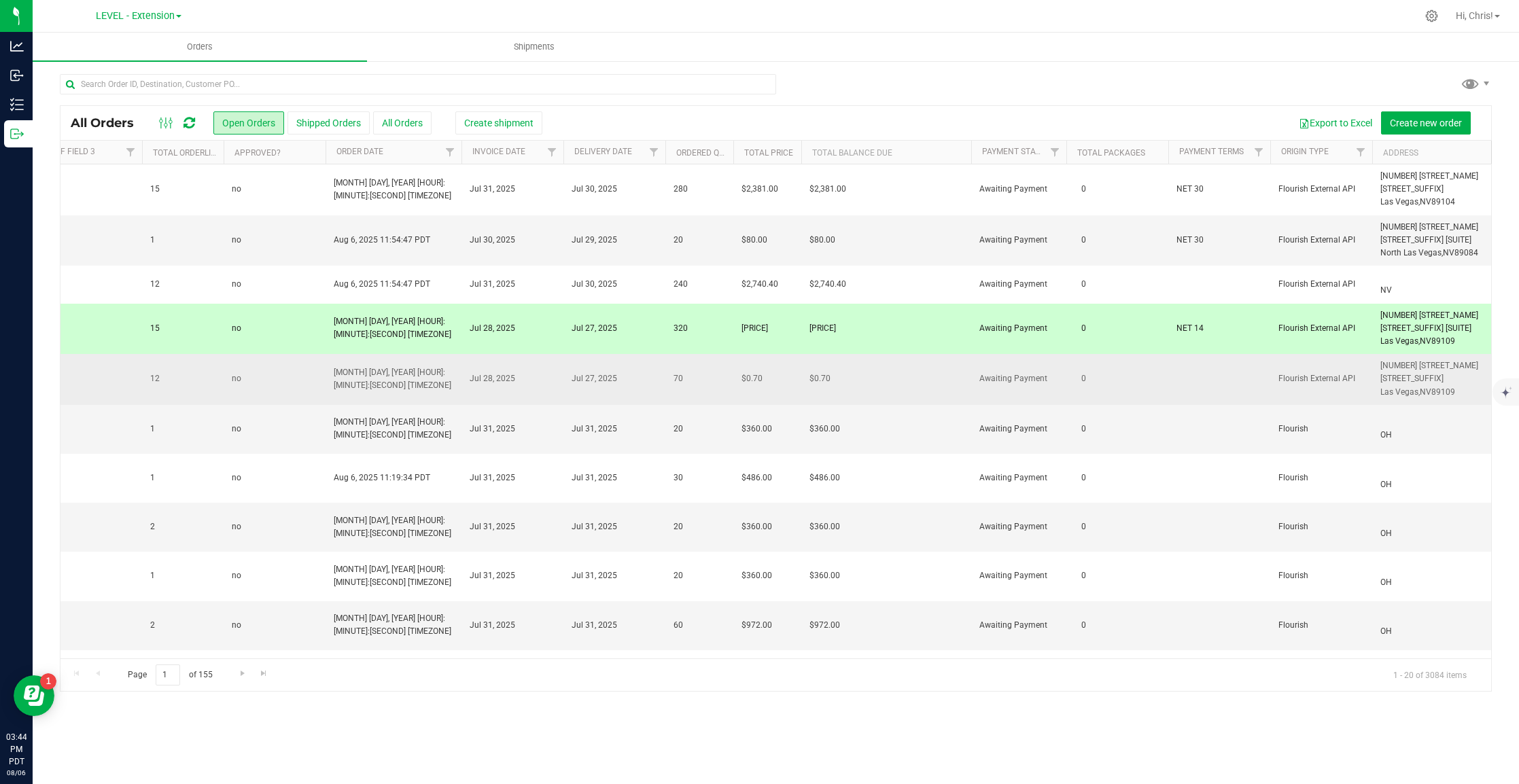 scroll, scrollTop: 0, scrollLeft: 891, axis: horizontal 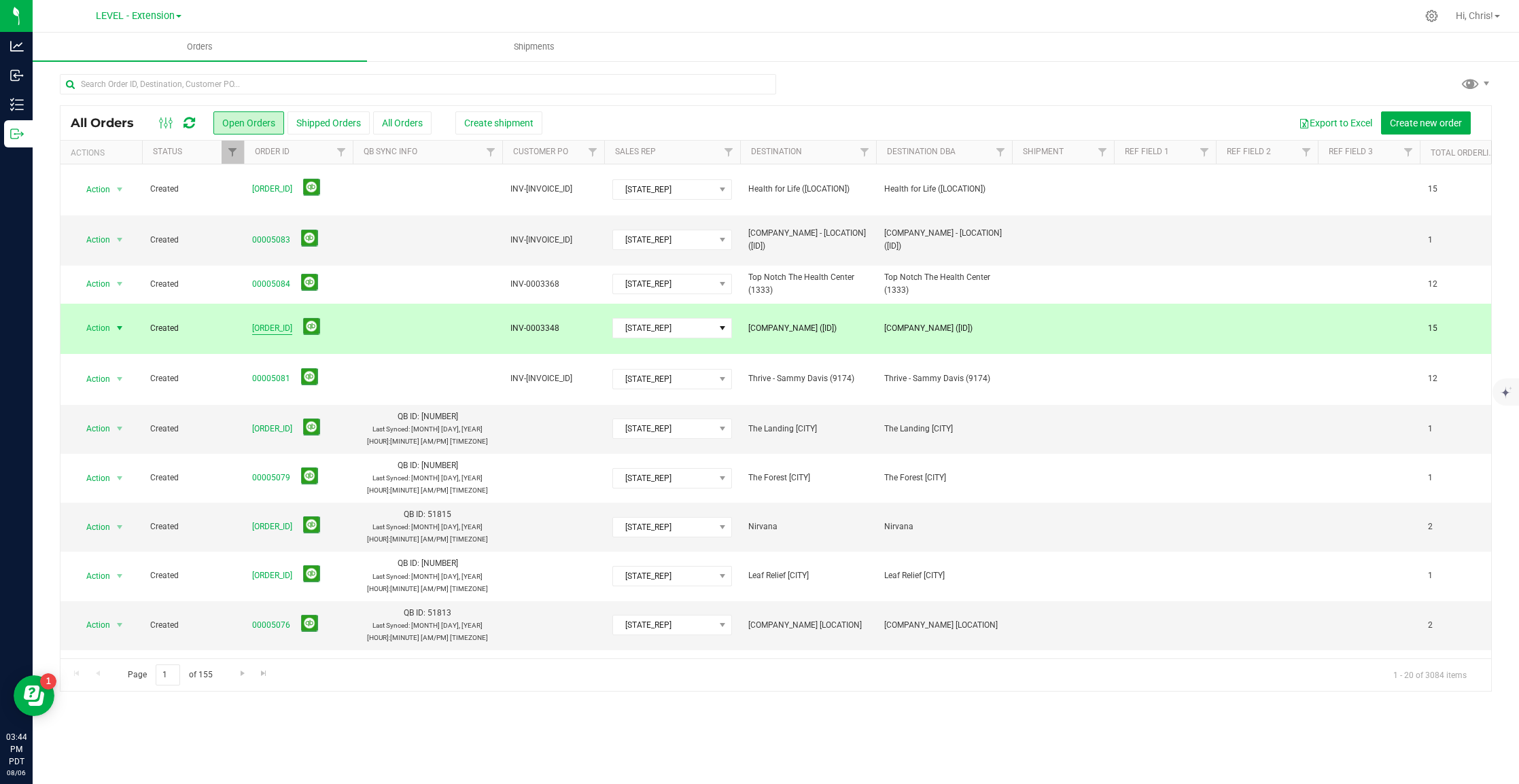 click on "[ORDER_ID]" at bounding box center [272, 328] 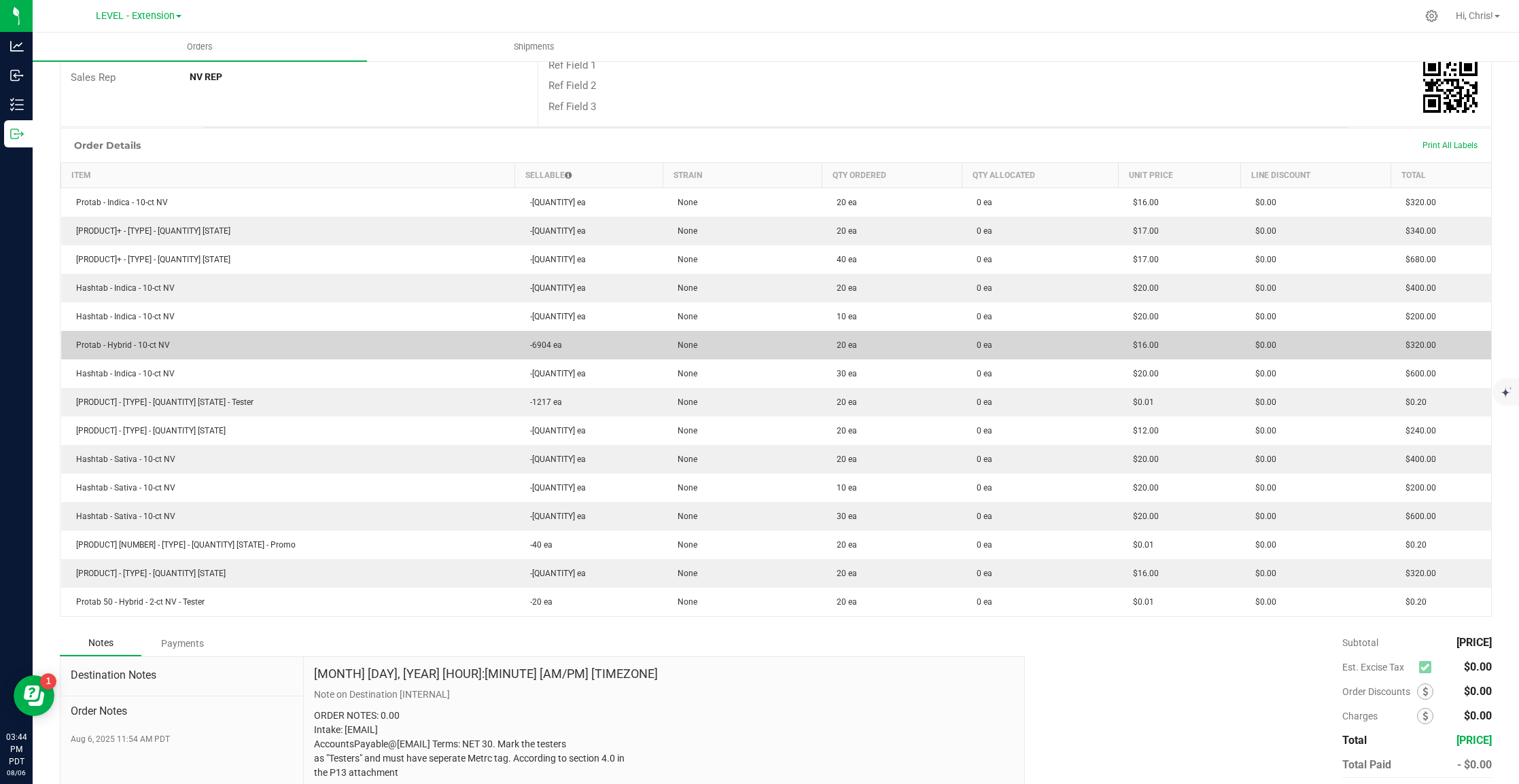 scroll, scrollTop: 259, scrollLeft: 0, axis: vertical 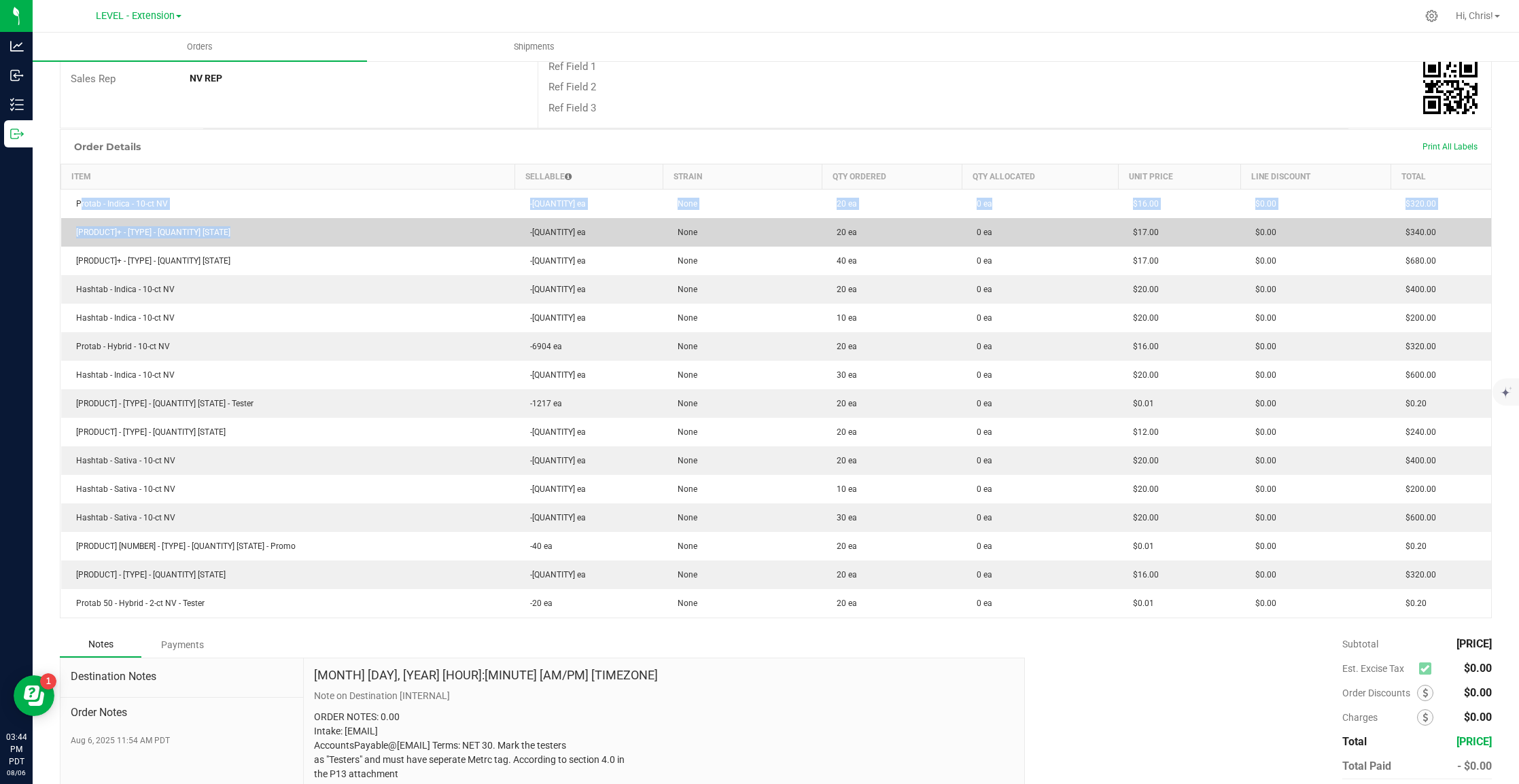 drag, startPoint x: 69, startPoint y: 204, endPoint x: 444, endPoint y: 218, distance: 375.2612 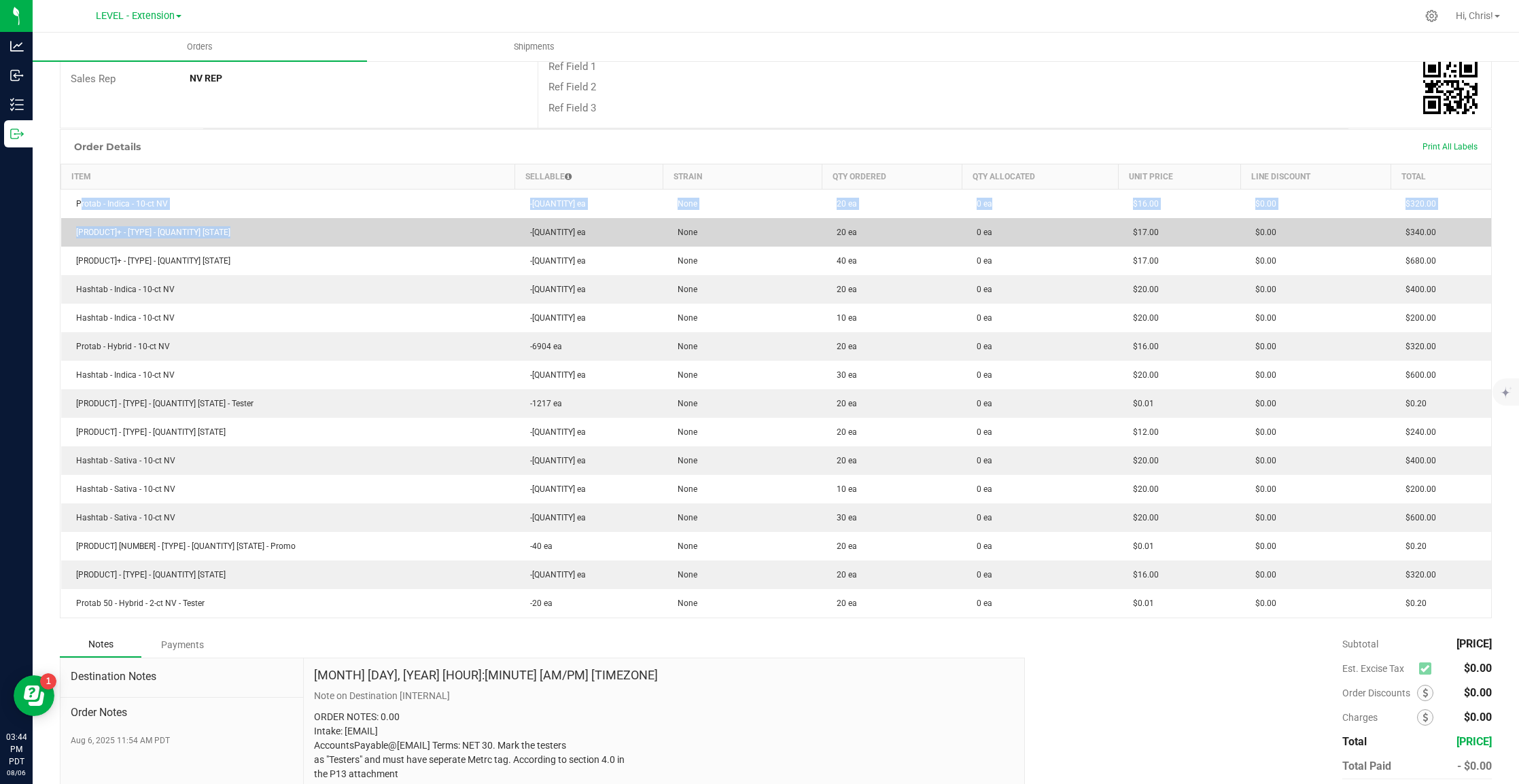 click on "[PRODUCT] - [TYPE] - [QUANTITY] [STATE]   -[QUANTITY] ea   None   [QUANTITY] ea   0 ea   [PRICE]   [PRICE]   [PRICE]   [PRODUCT] - [TYPE] - [QUANTITY] [STATE]   -[QUANTITY] ea   None   [QUANTITY] ea   0 ea   [PRICE]   [PRICE]   [PRICE]   [PRODUCT] - [TYPE] - [QUANTITY] [STATE]   -[QUANTITY] ea   None   [QUANTITY] ea   0 ea   [PRICE]   [PRICE]   [PRICE]   [PRODUCT] - [TYPE] - [QUANTITY] [STATE]   -[QUANTITY] ea   None   [QUANTITY] ea   0 ea   [PRICE]   [PRICE]   [PRICE]   [PRODUCT] - [TYPE] - [QUANTITY] [STATE]   -[QUANTITY] ea   None   [QUANTITY] ea   0 ea   [PRICE]   [PRICE]   [PRICE]   [PRODUCT] - [TYPE] - [QUANTITY] [STATE]   - Tester   -[QUANTITY] ea   None   [QUANTITY] ea   0 ea   [PRICE]   [PRICE]   [PRICE]   [PRODUCT] - [TYPE] - [QUANTITY] [STATE]   -[QUANTITY] ea   None   [QUANTITY] ea   0 ea   [PRICE]   [PRICE]   [PRICE]   [PRODUCT] - [TYPE] - [QUANTITY] [STATE]   -[QUANTITY] ea   None   [QUANTITY] ea   0 ea   [PRICE]   [PRICE]   [PRICE]   [PRODUCT] - [TYPE] - [QUANTITY] [STATE]   -[QUANTITY] ea   None   [QUANTITY] ea   0 ea   [PRICE]   [PRICE]   [PRICE]   -[QUANTITY] ea   None   0 ea" at bounding box center (776, 404) 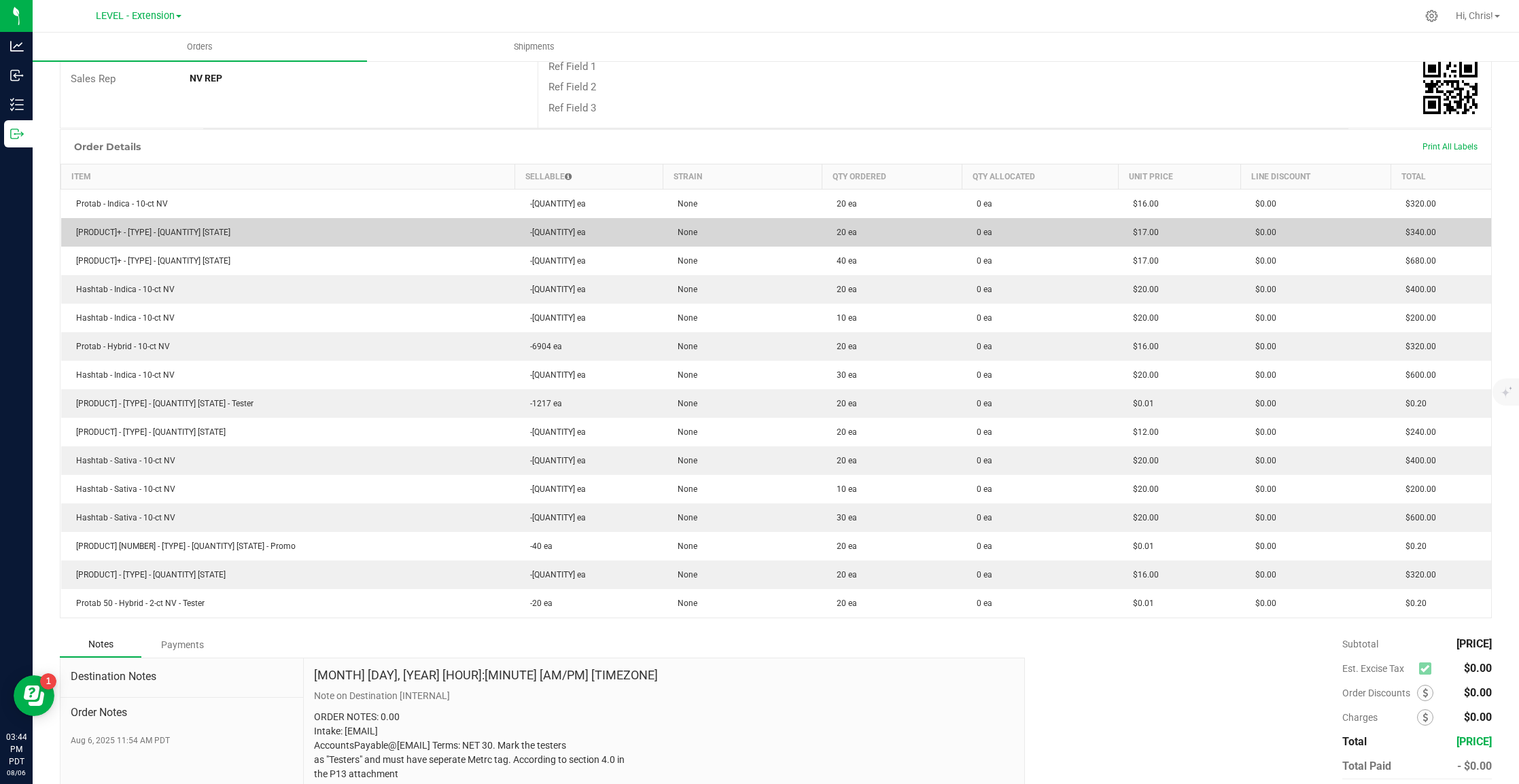click on "-[QUANTITY] ea" at bounding box center [589, 232] 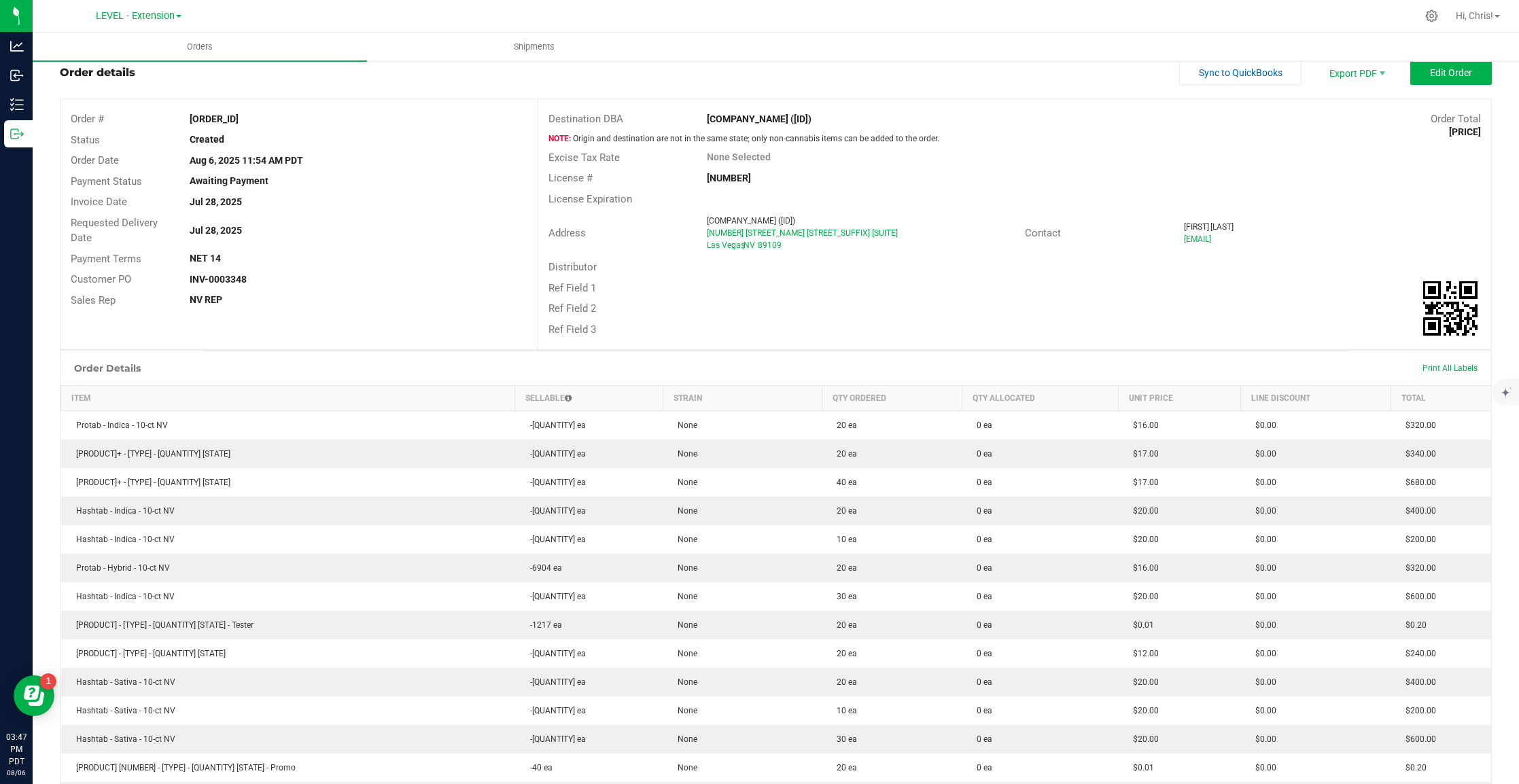scroll, scrollTop: 0, scrollLeft: 0, axis: both 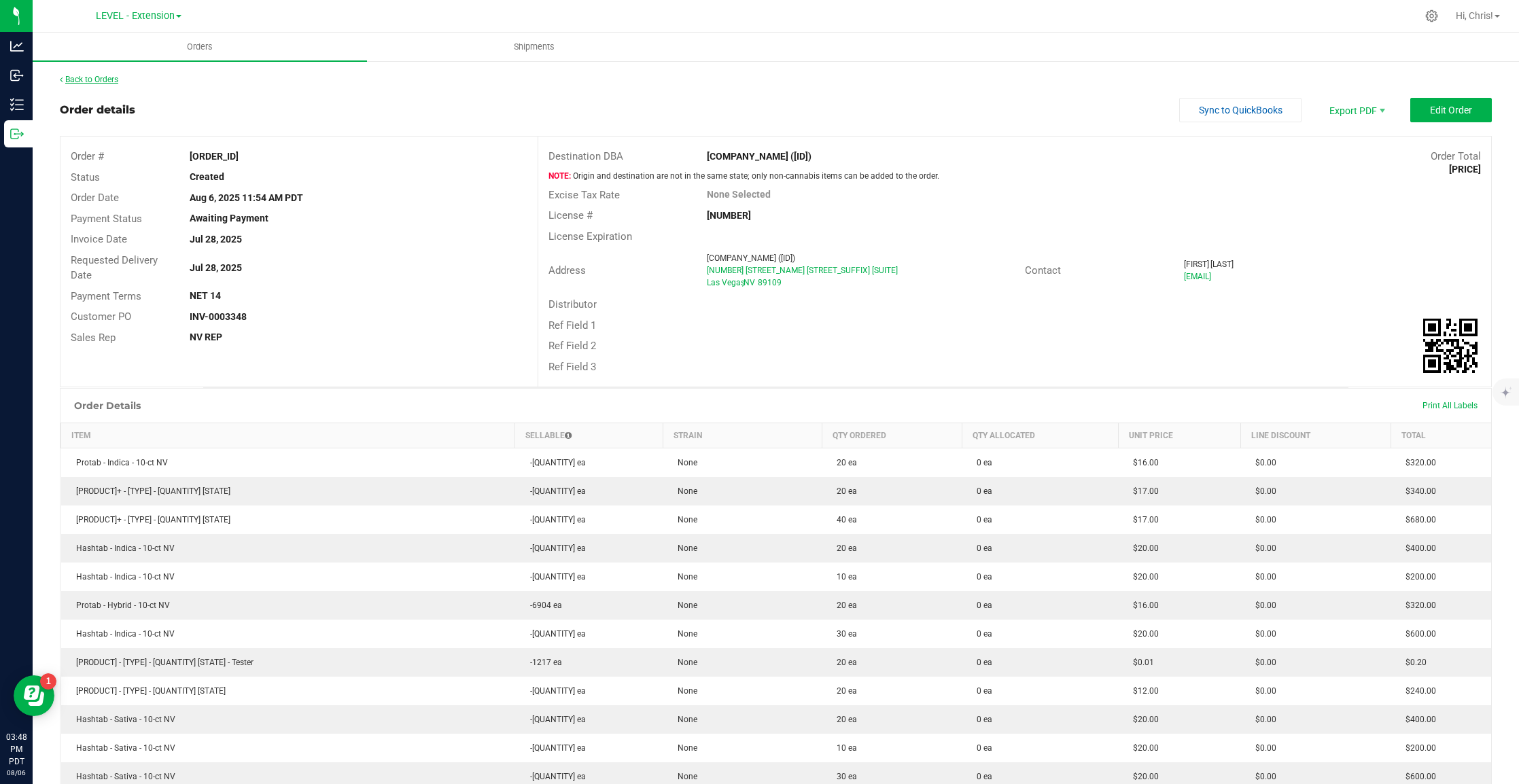 click on "Back to Orders" at bounding box center [89, 79] 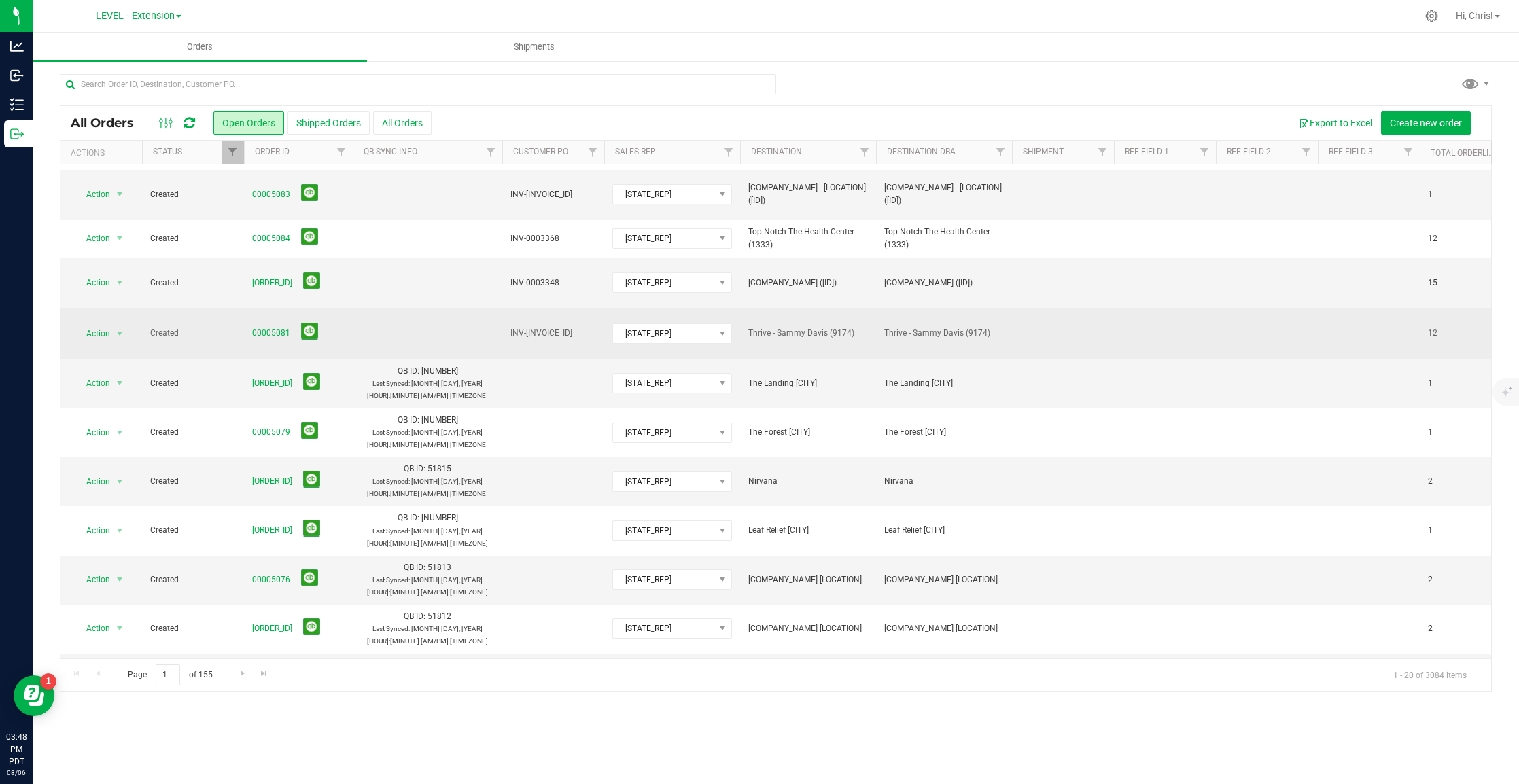 scroll, scrollTop: 0, scrollLeft: 0, axis: both 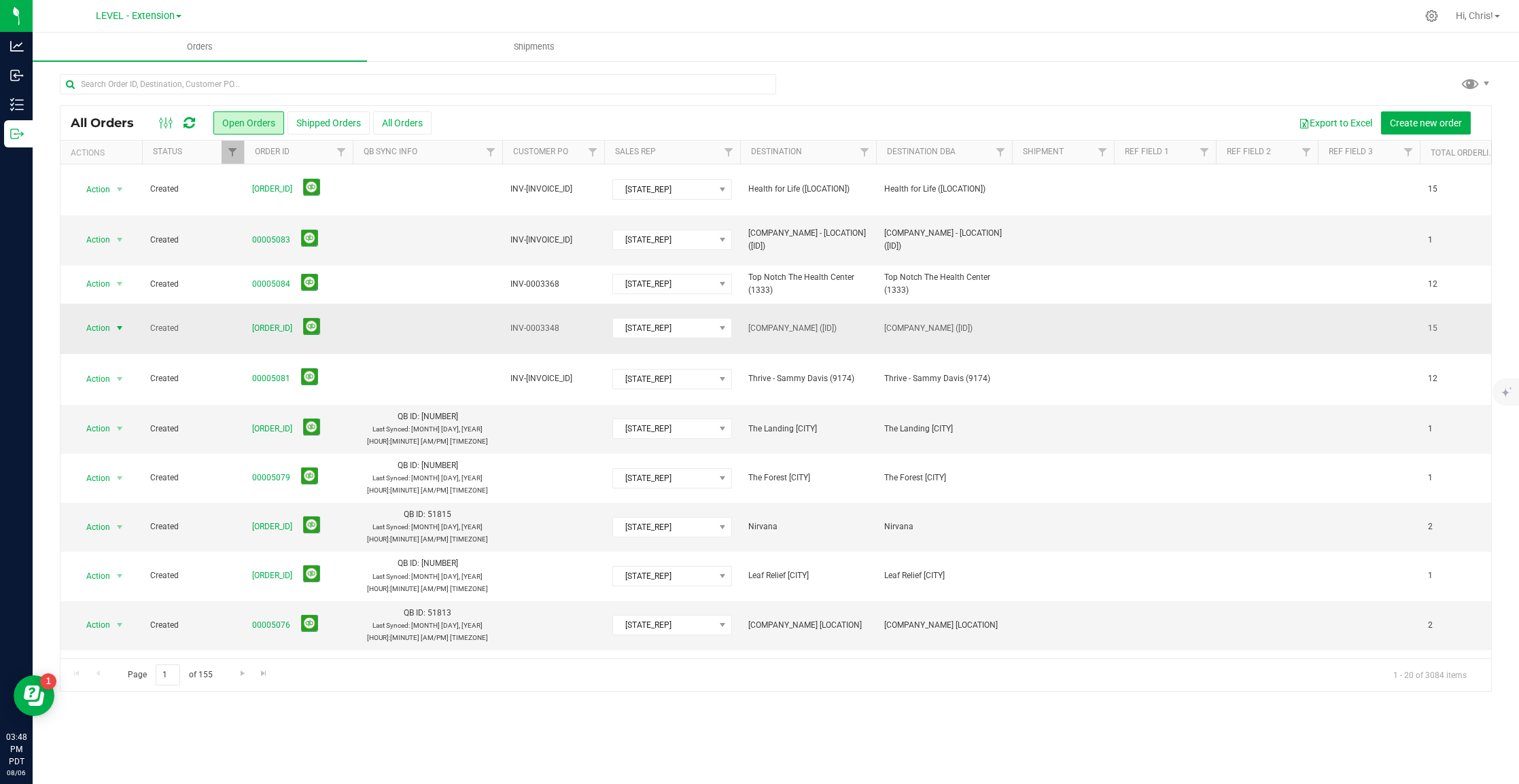 click on "Action" at bounding box center [92, 328] 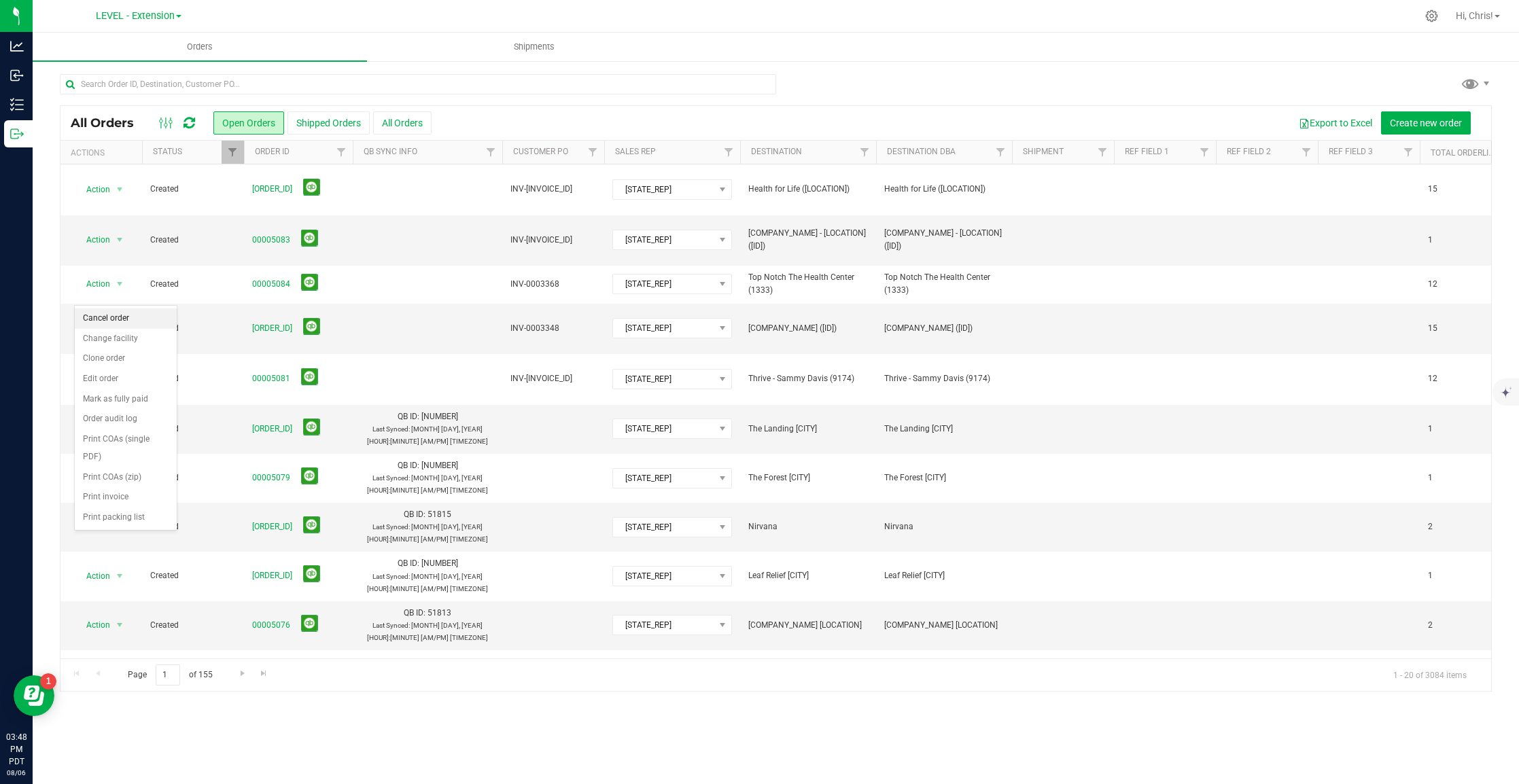 click on "Cancel order" at bounding box center (126, 319) 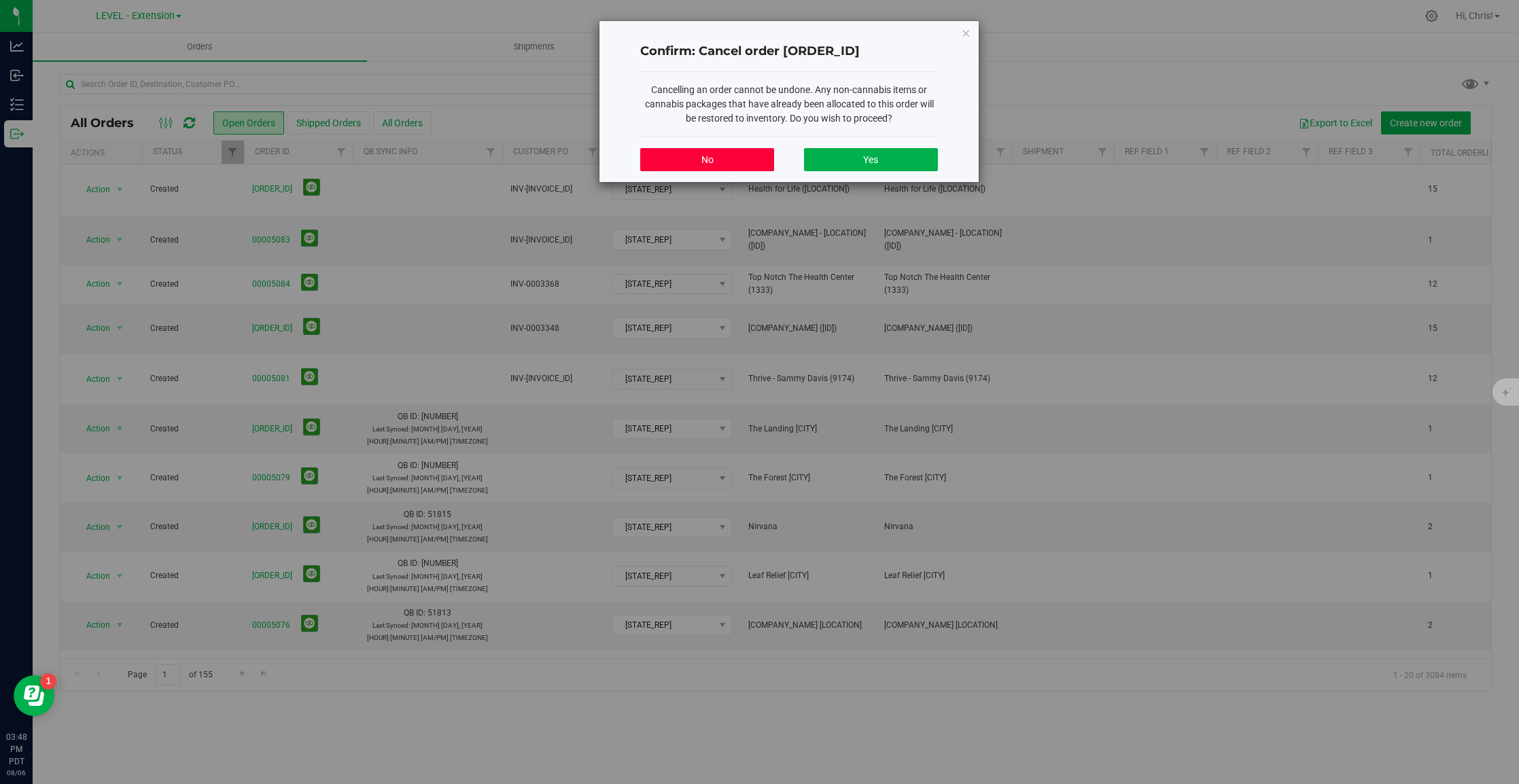 click on "No" at bounding box center [707, 160] 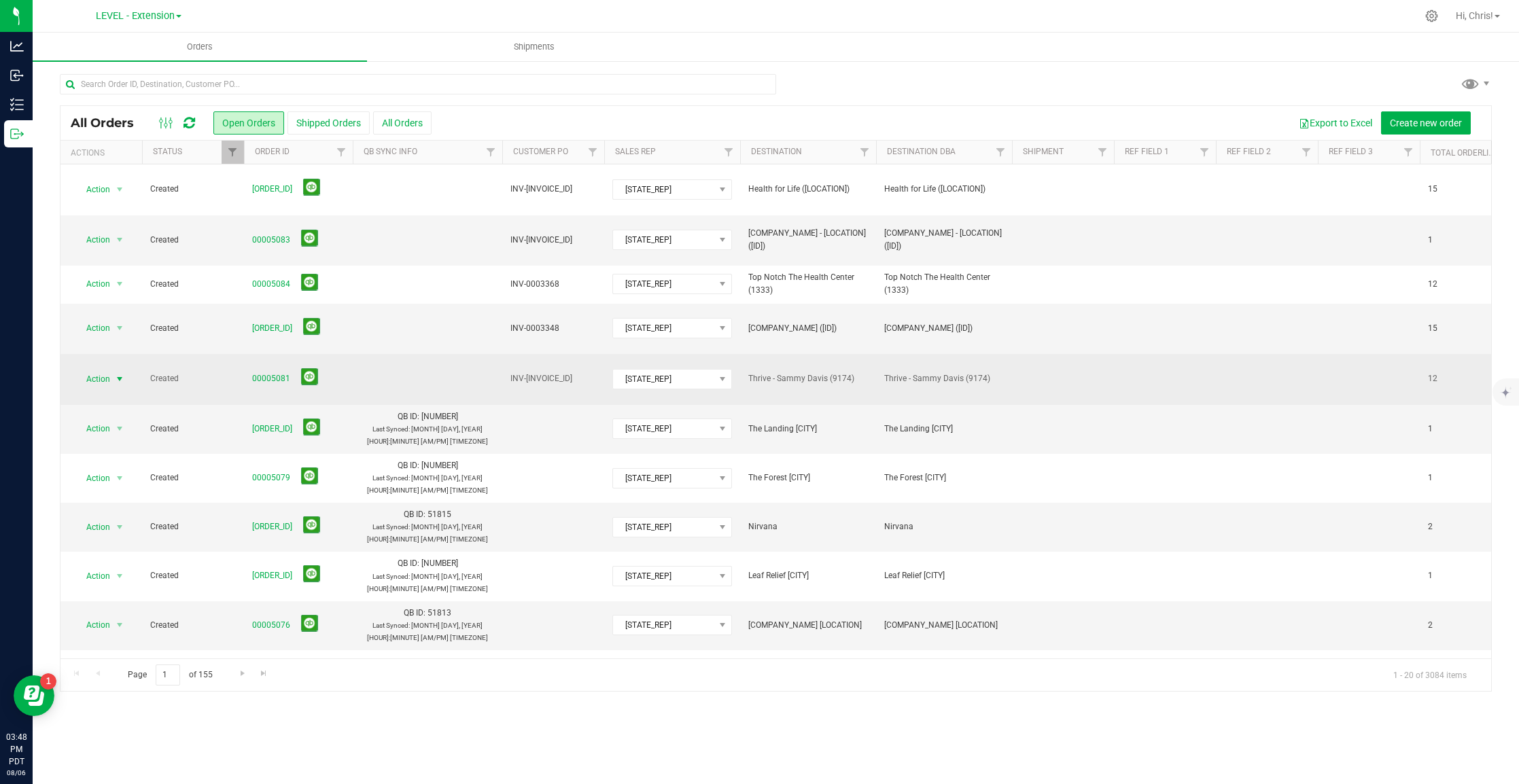 click at bounding box center [120, 379] 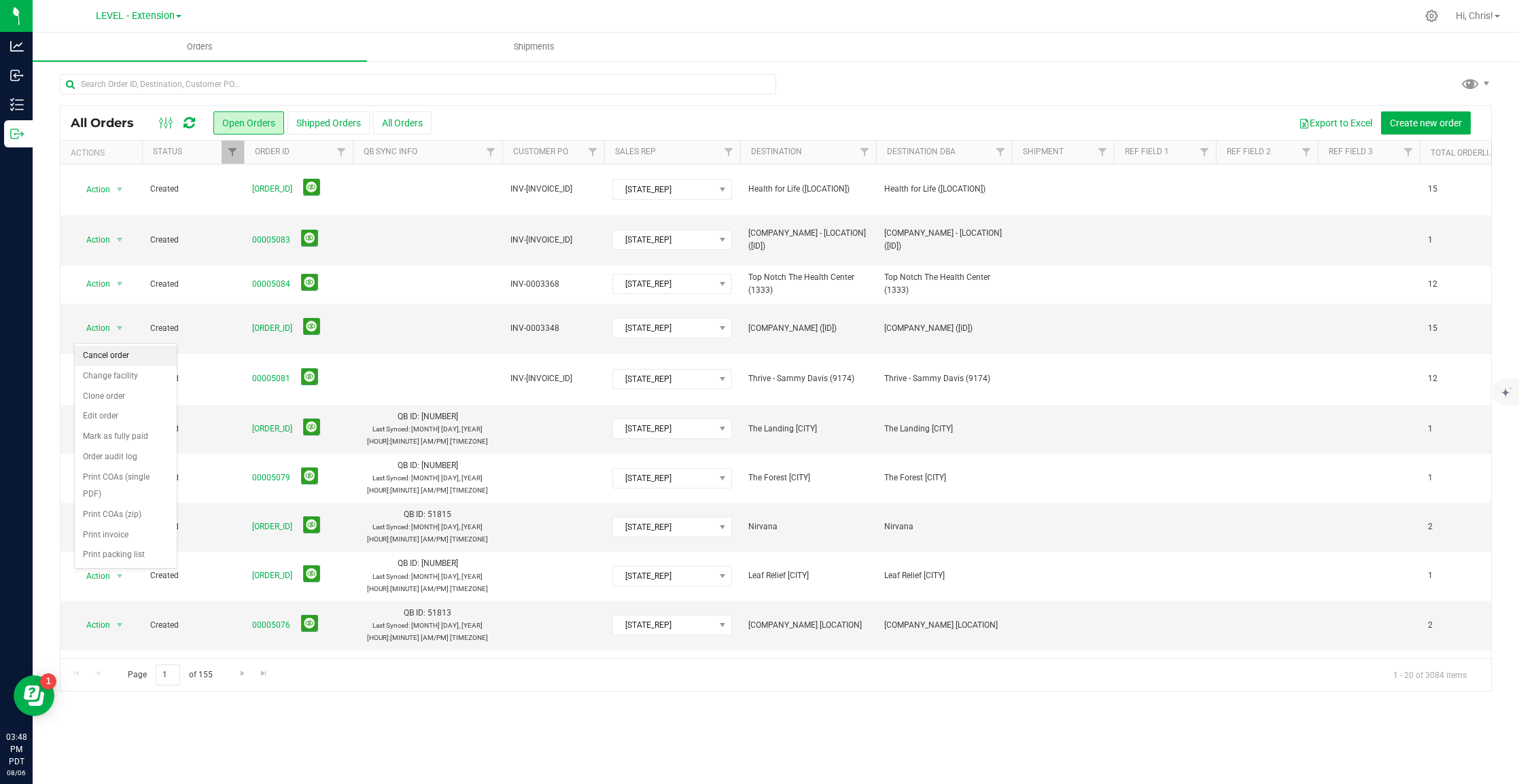 click on "Cancel order" at bounding box center [126, 356] 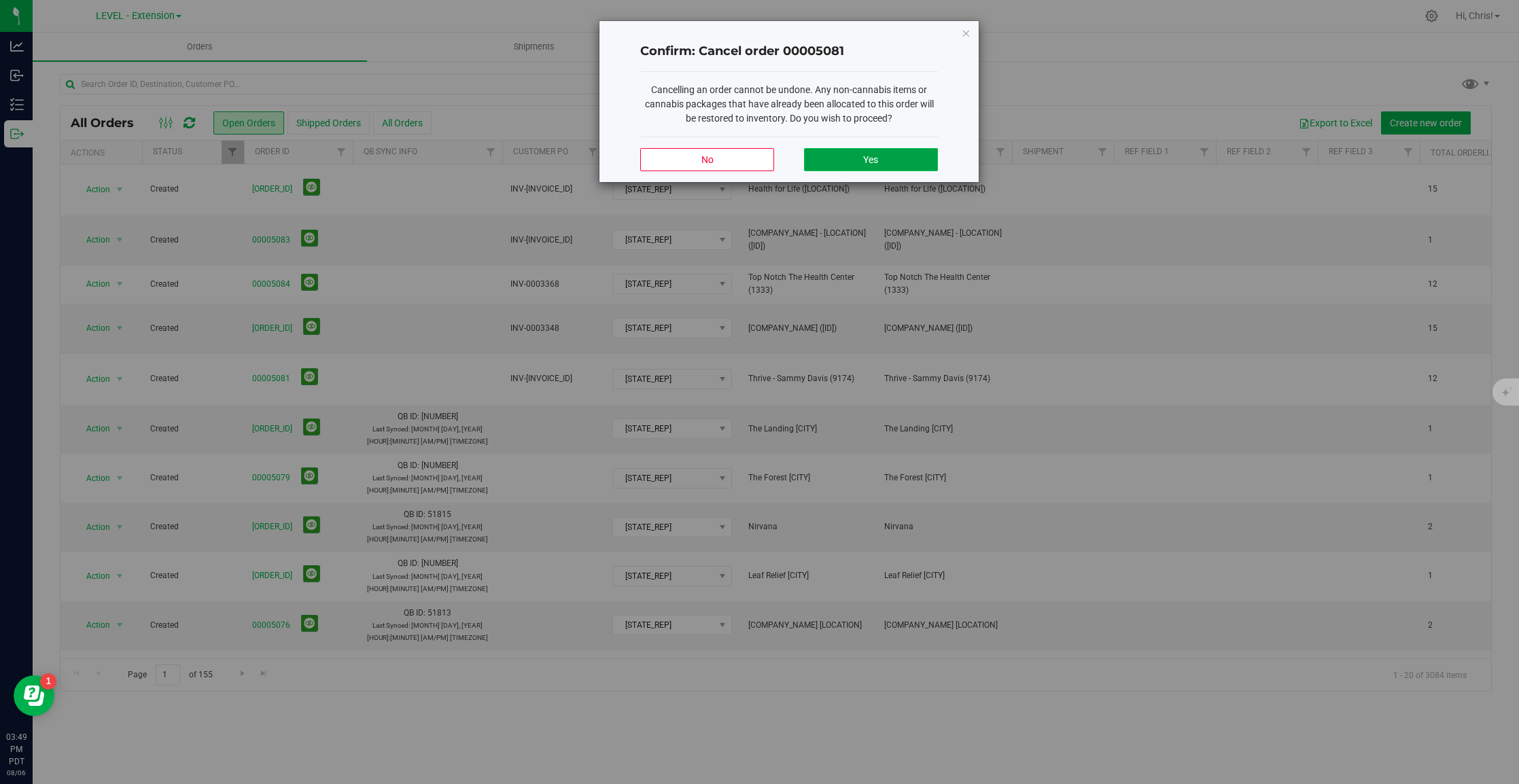 click on "Yes" at bounding box center (871, 160) 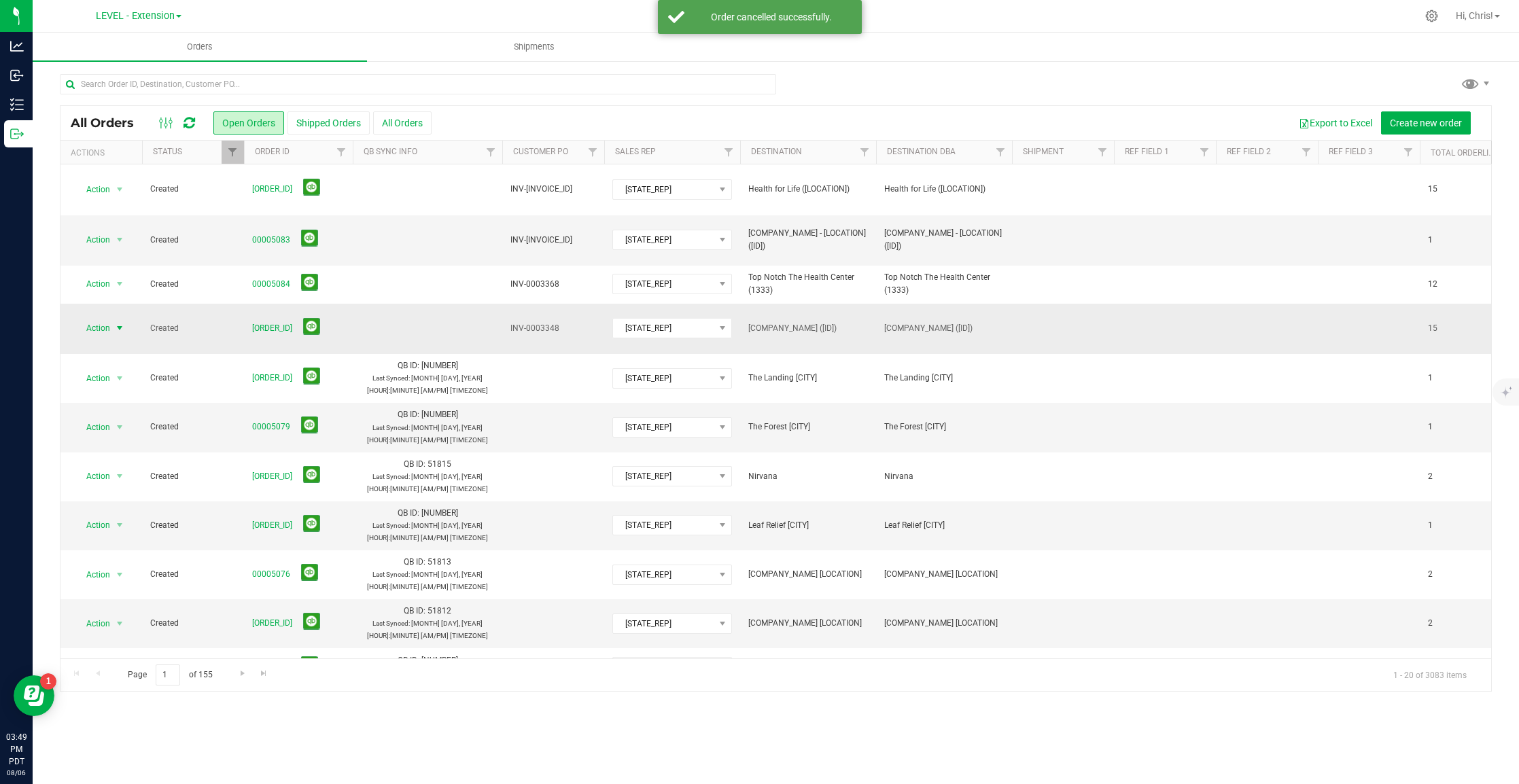 click on "Action" at bounding box center (92, 328) 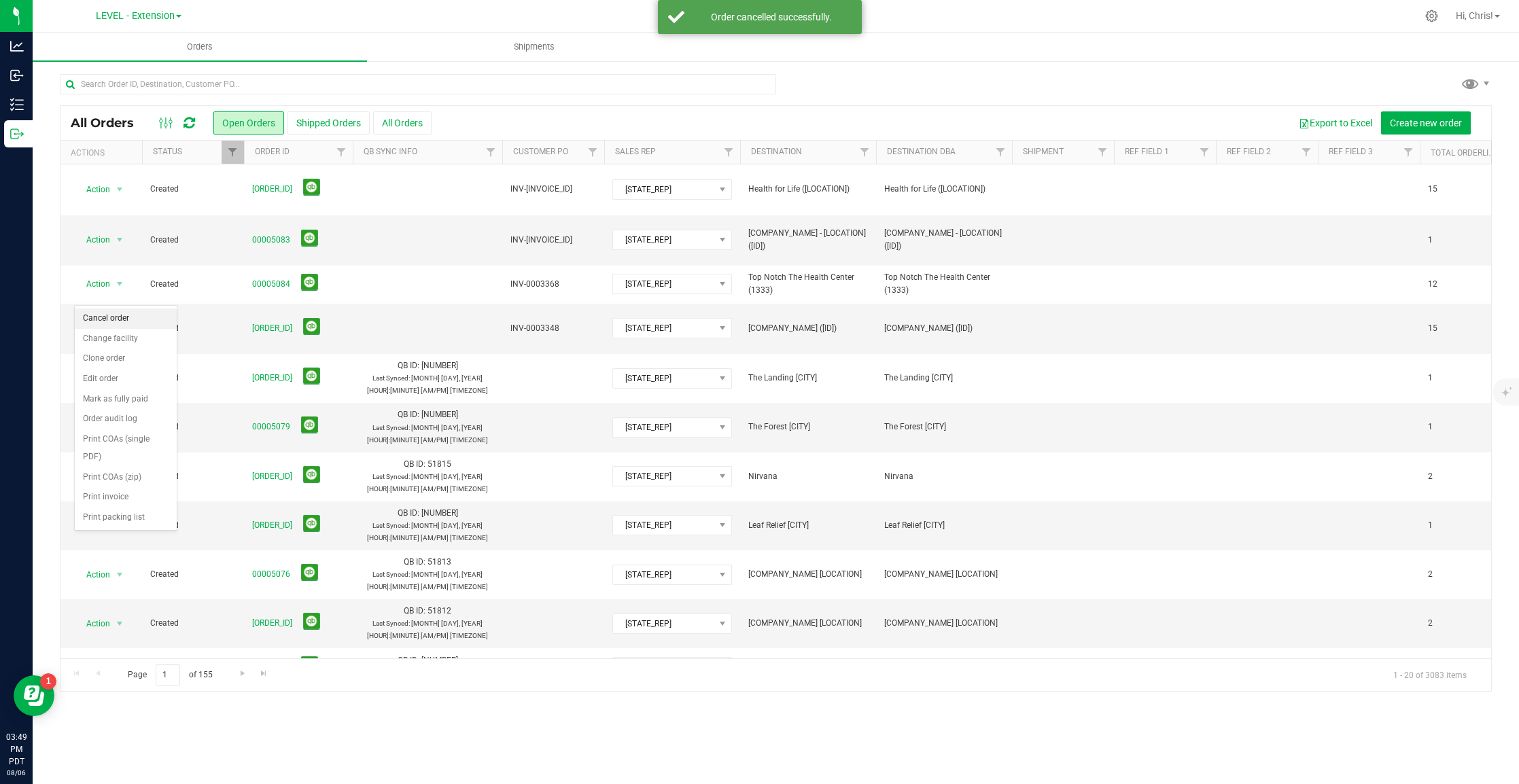 click on "Cancel order" at bounding box center (126, 319) 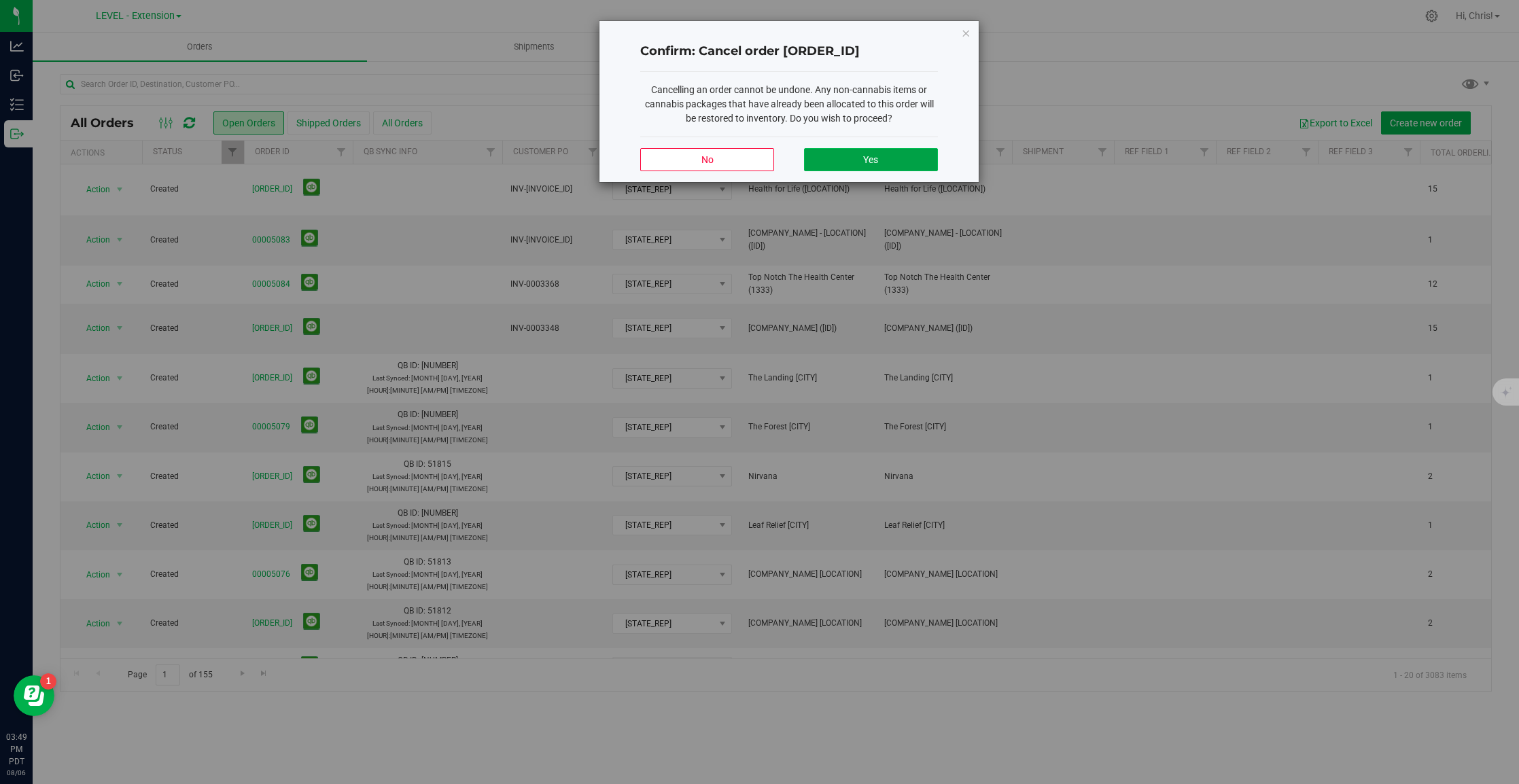 click on "Yes" at bounding box center (871, 160) 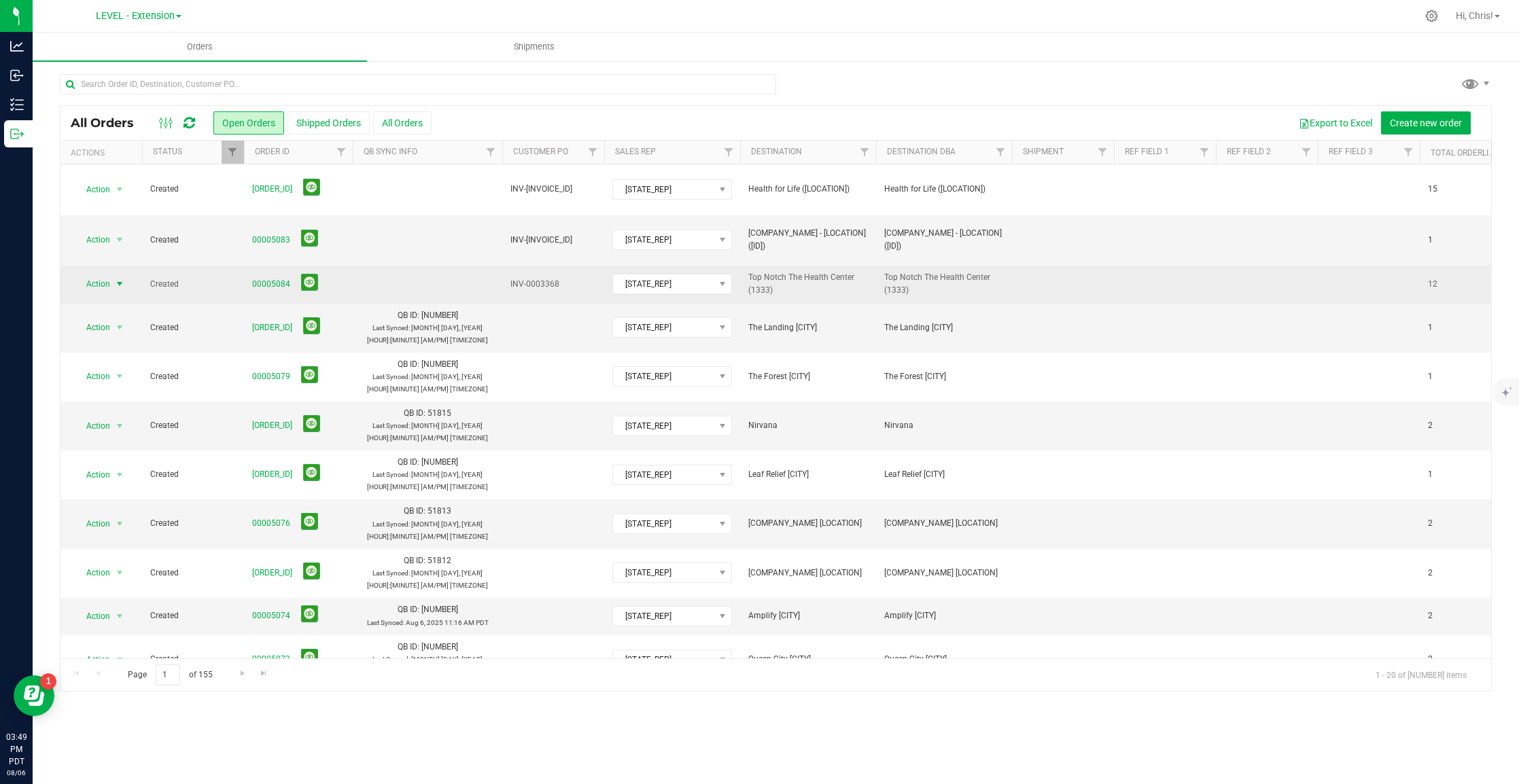 click at bounding box center (120, 284) 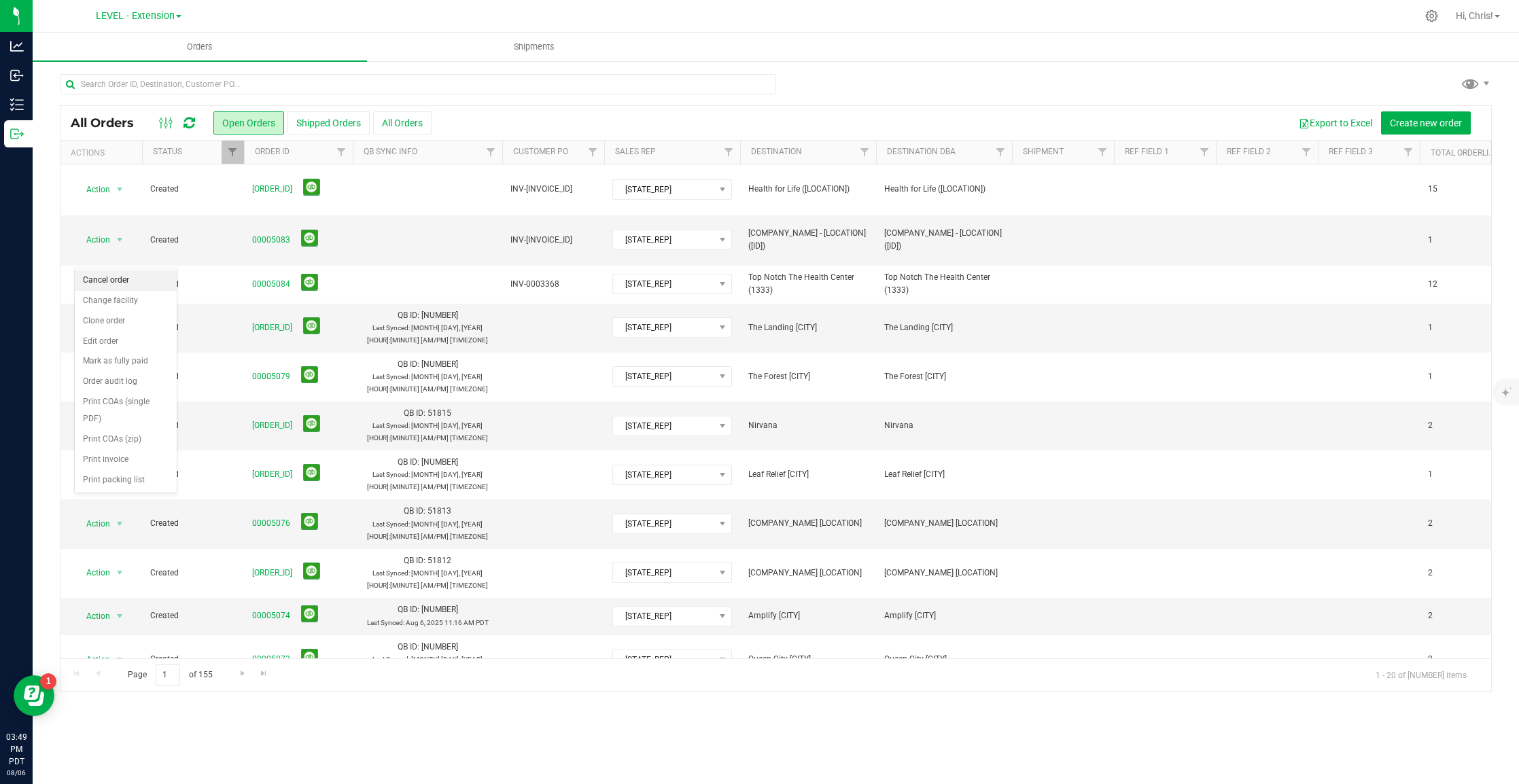 click on "Cancel order" at bounding box center (126, 281) 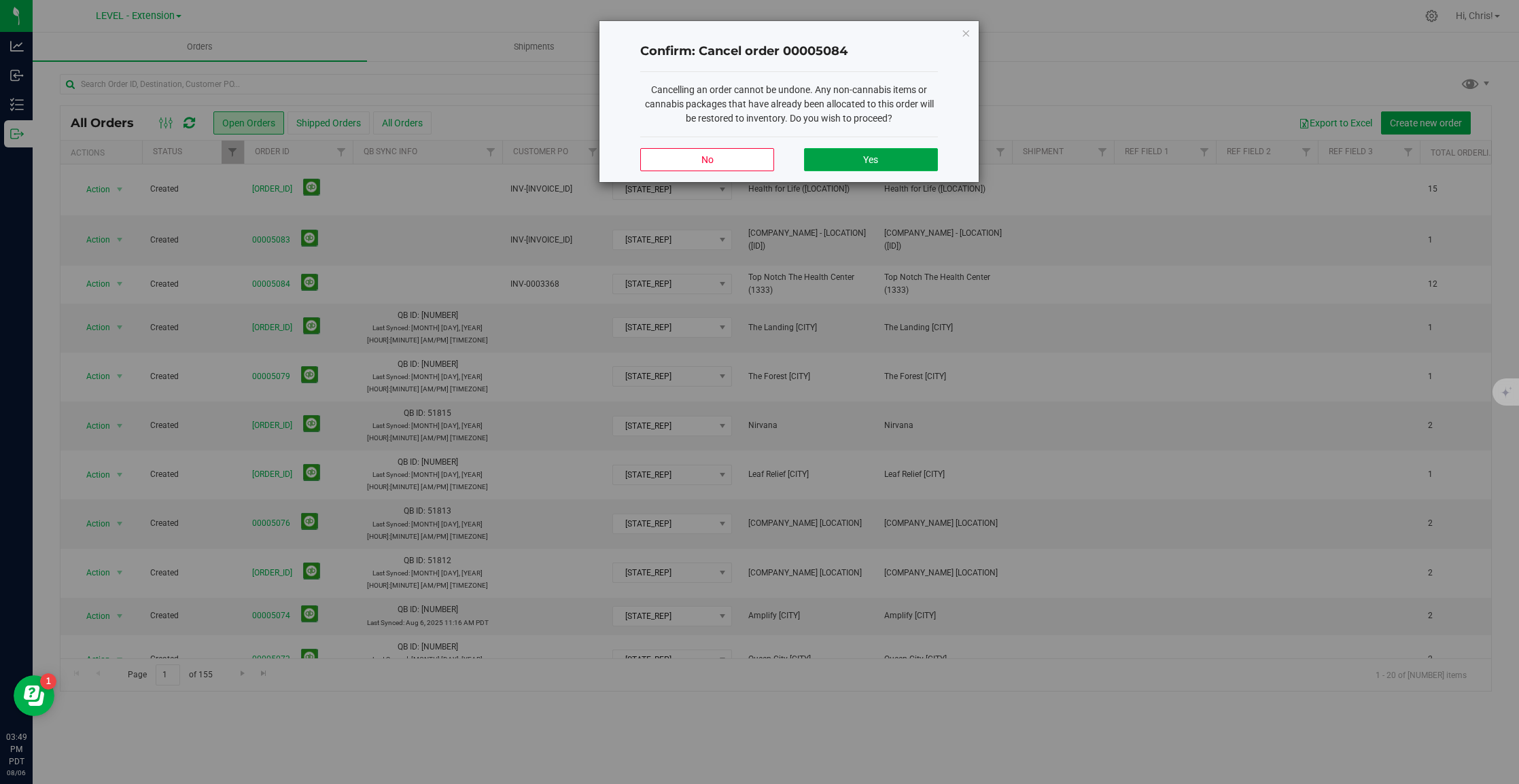 click on "Yes" at bounding box center [871, 160] 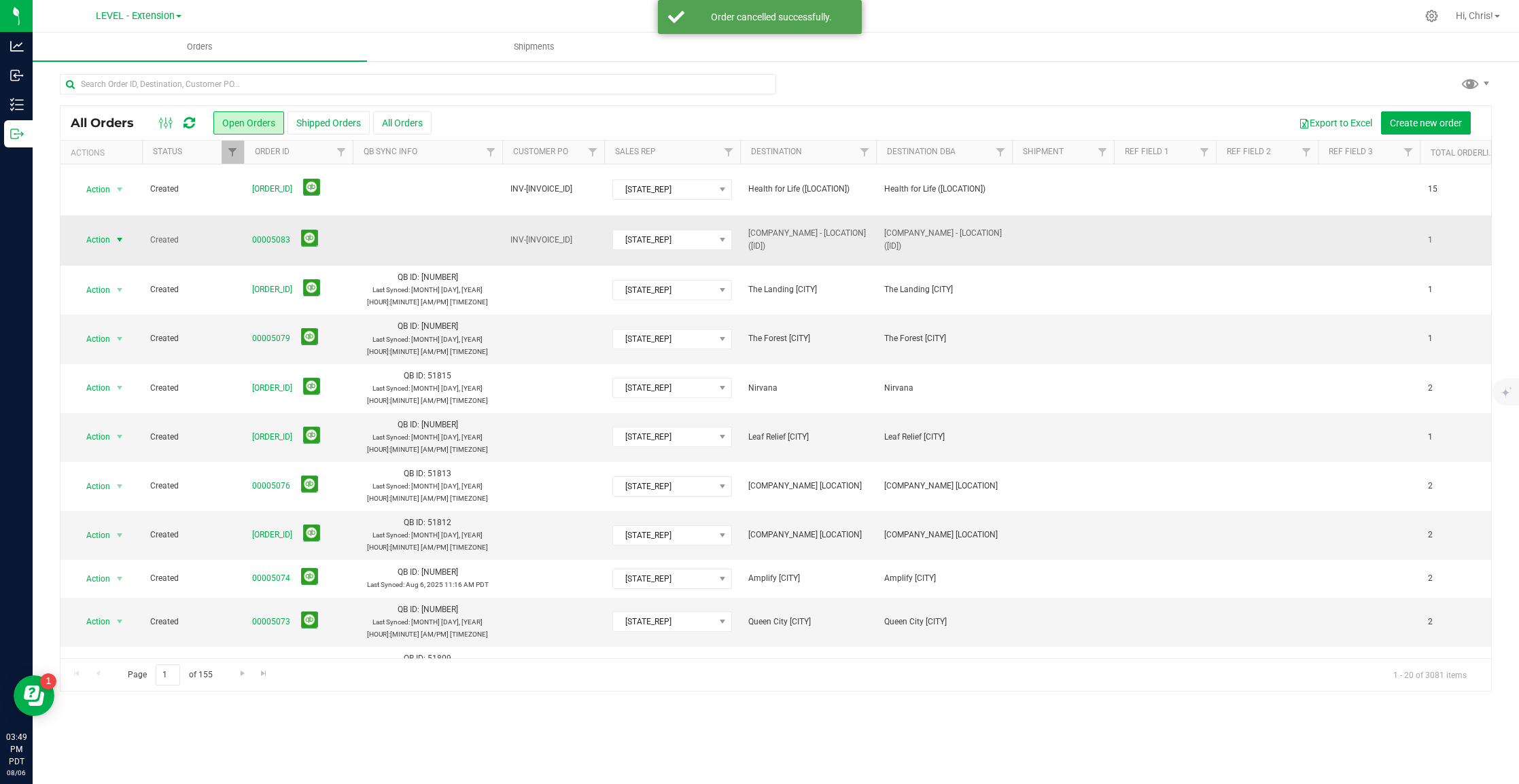 click at bounding box center [120, 240] 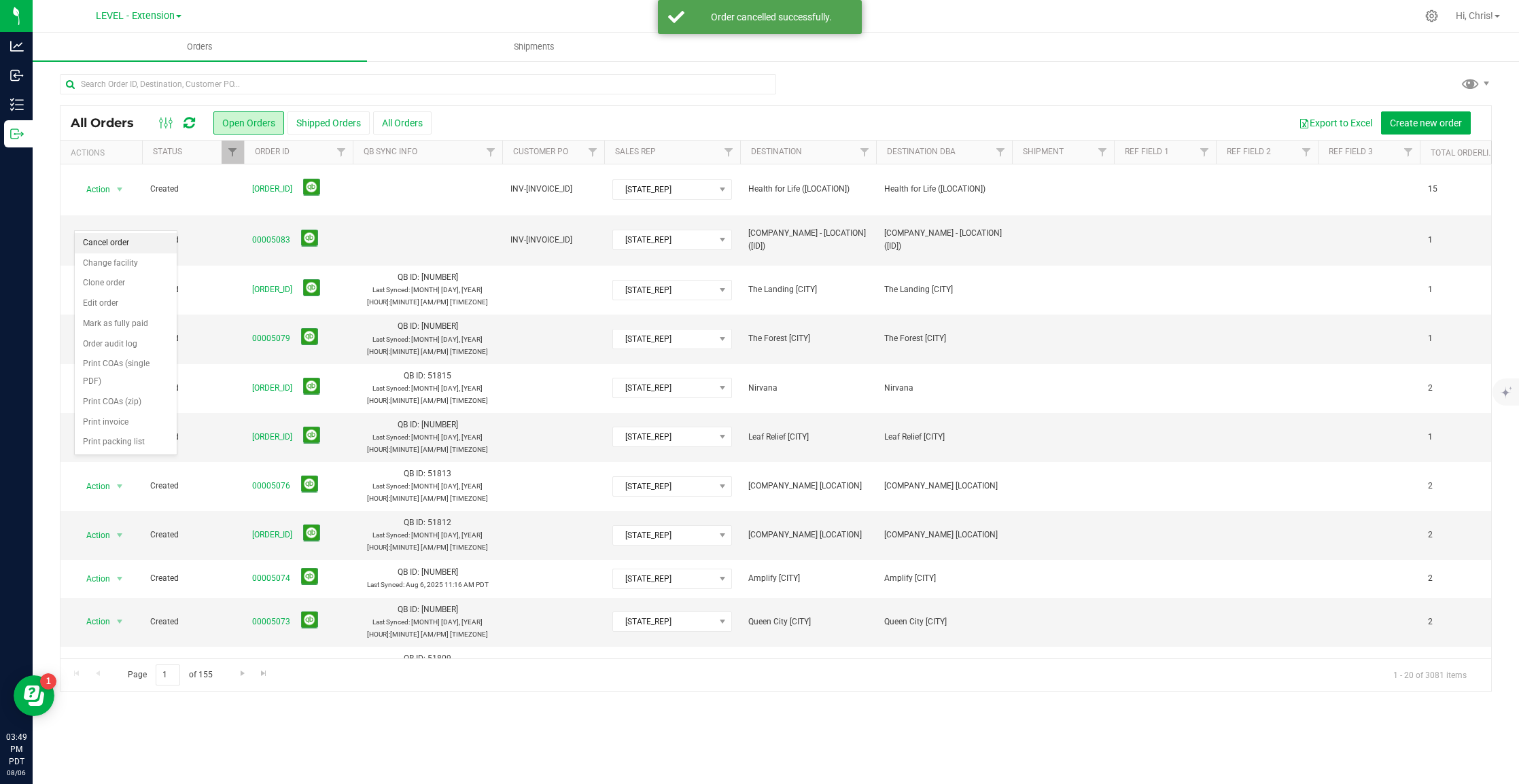 click on "Cancel order" at bounding box center (126, 243) 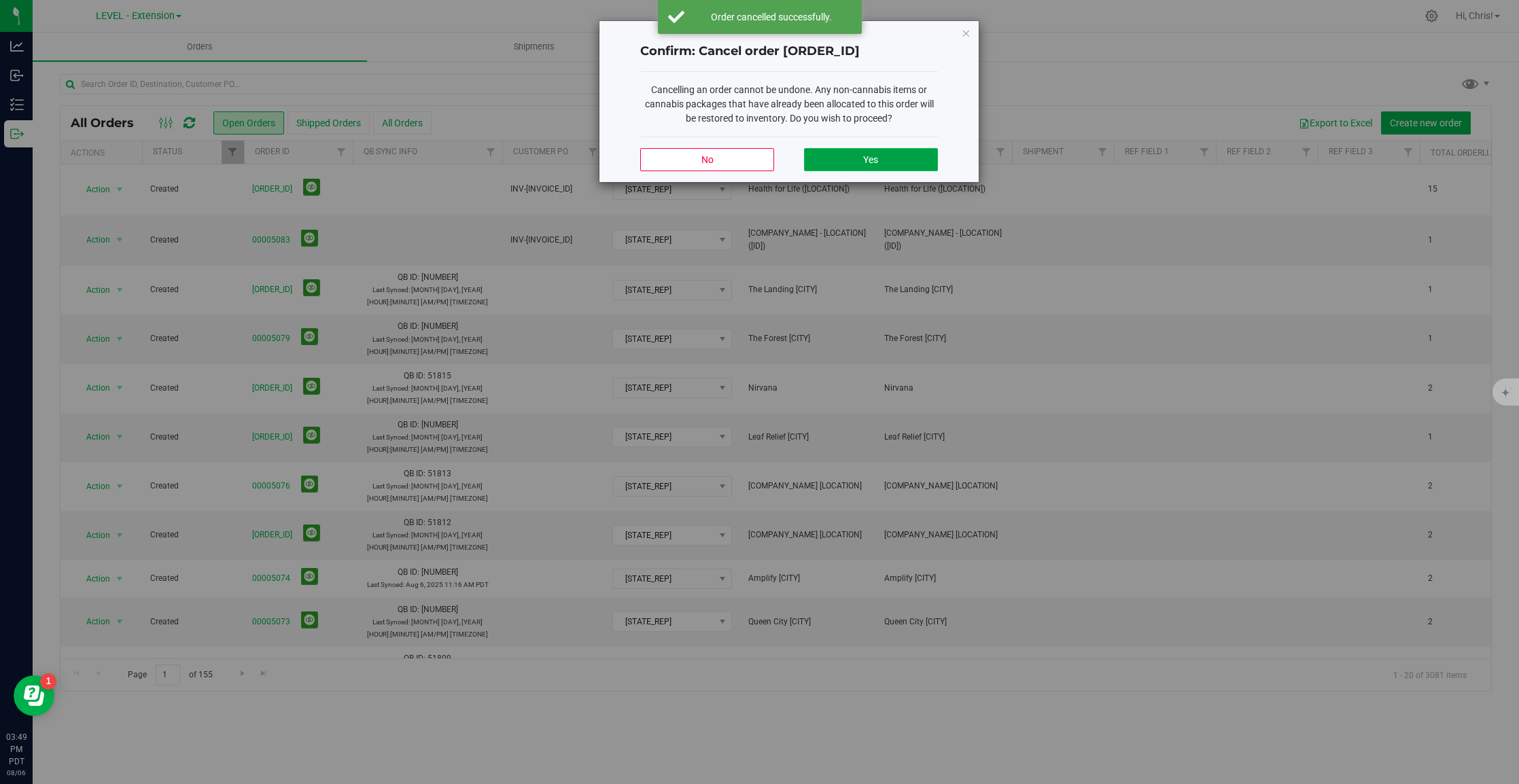 click on "Yes" at bounding box center [871, 160] 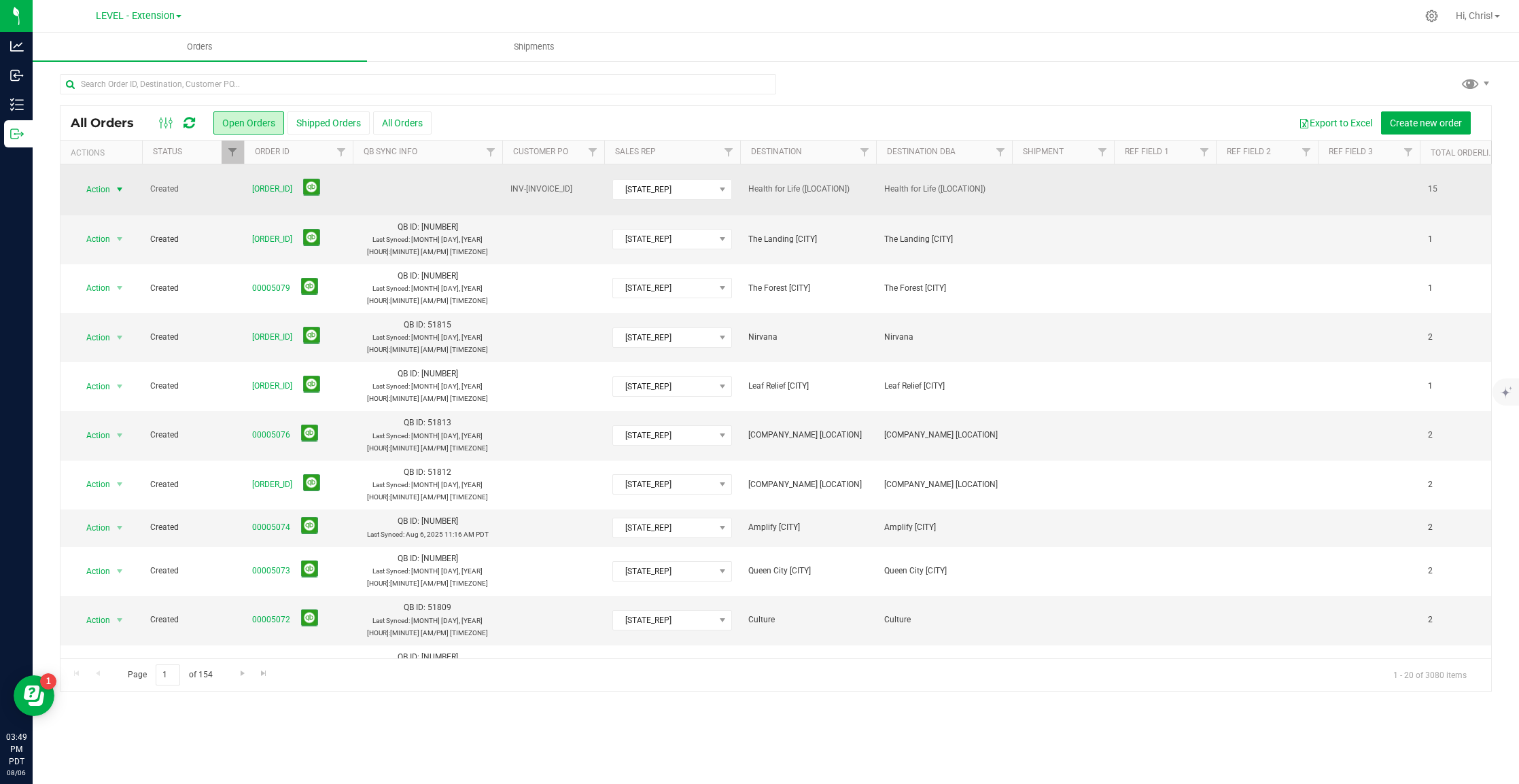 click on "Action" at bounding box center (92, 190) 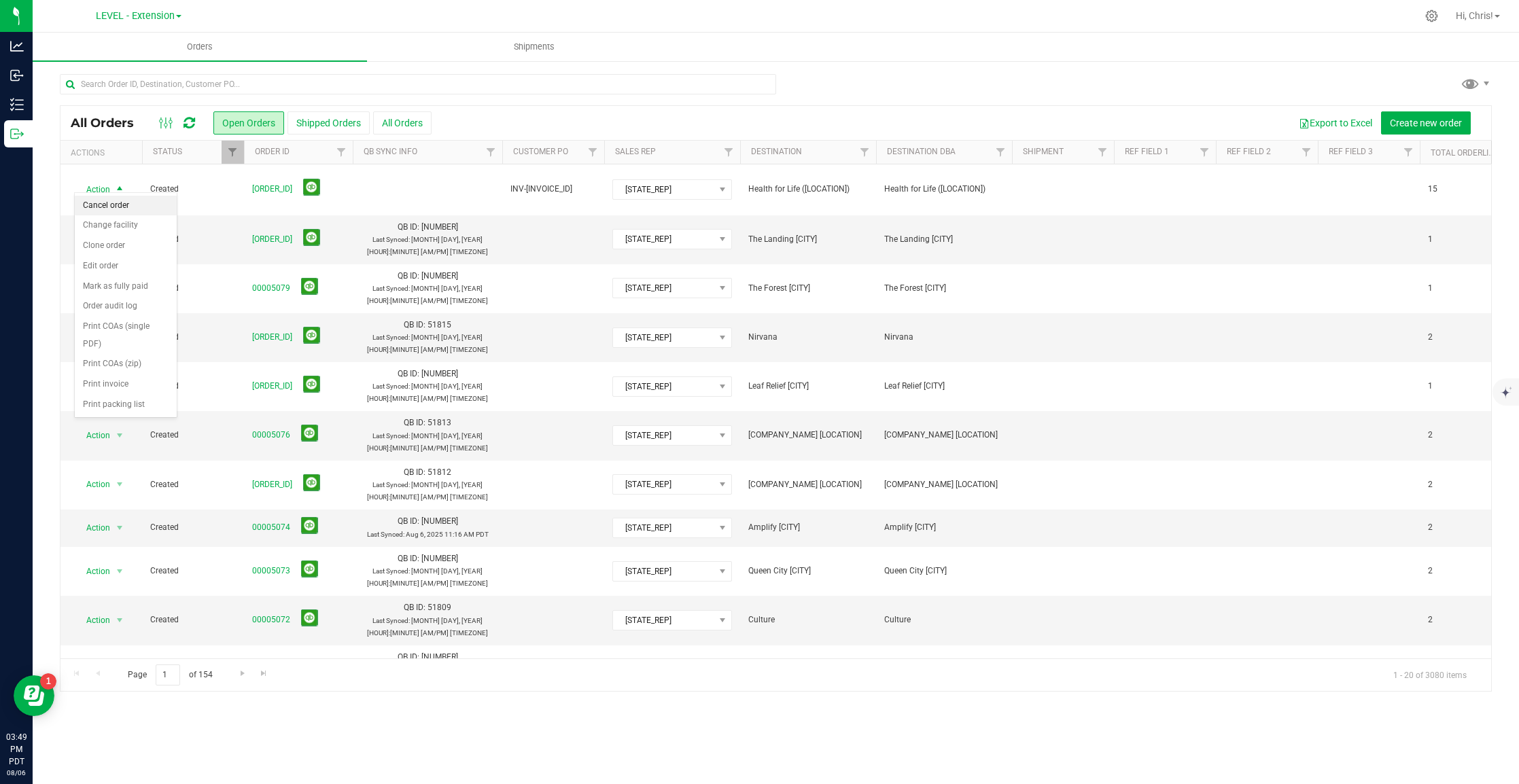 click on "Cancel order" at bounding box center (126, 206) 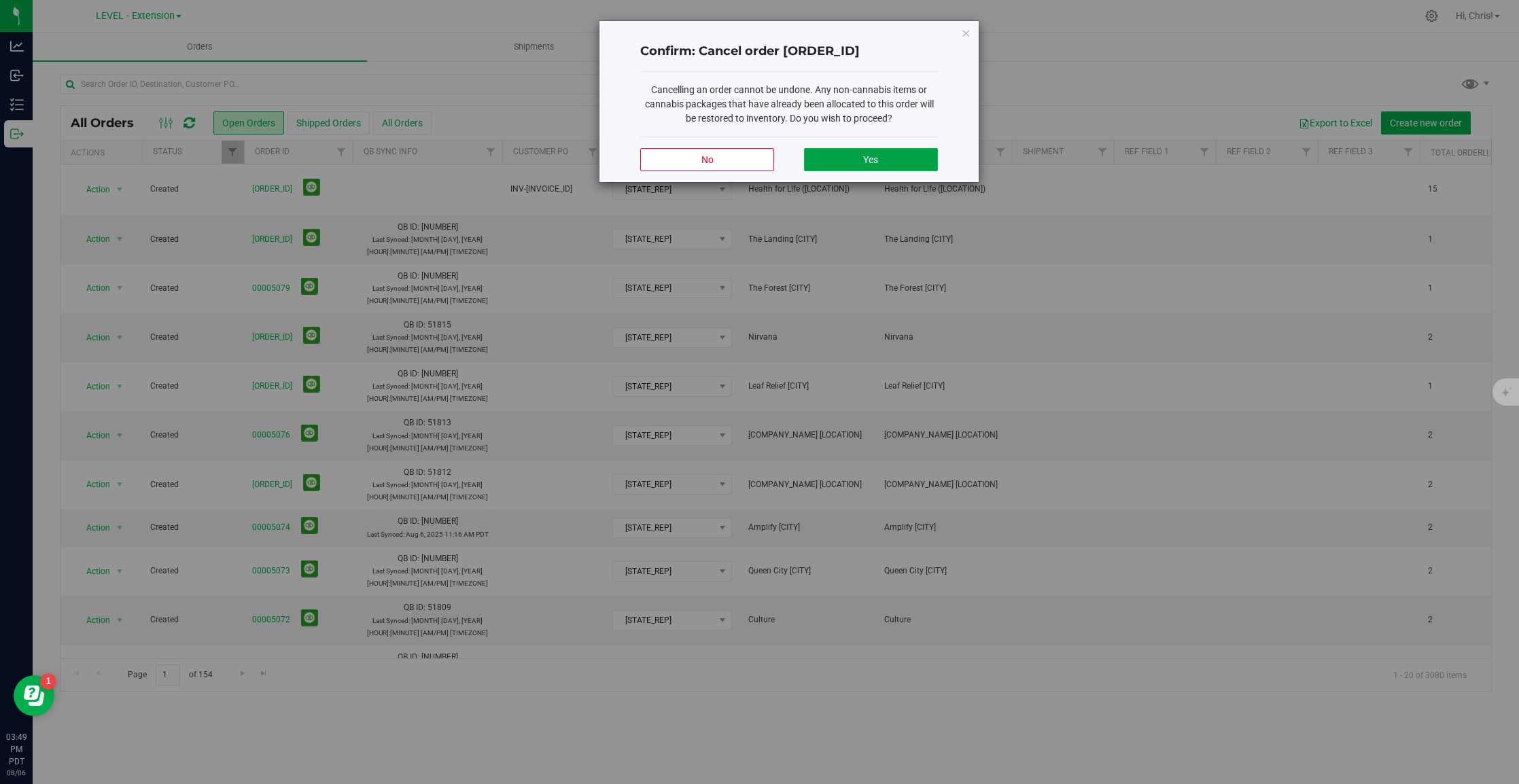 click on "Yes" at bounding box center [871, 160] 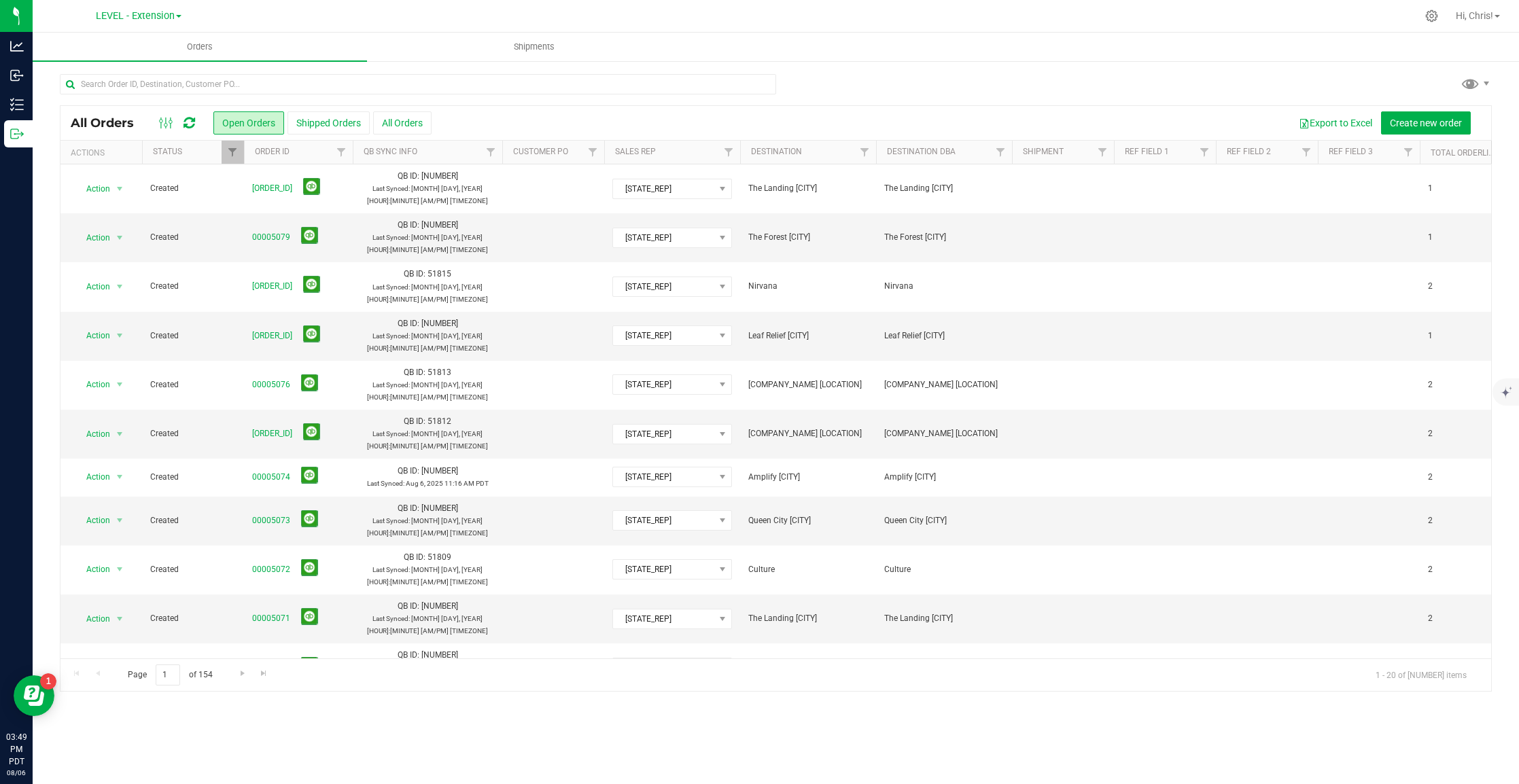 click at bounding box center [189, 123] 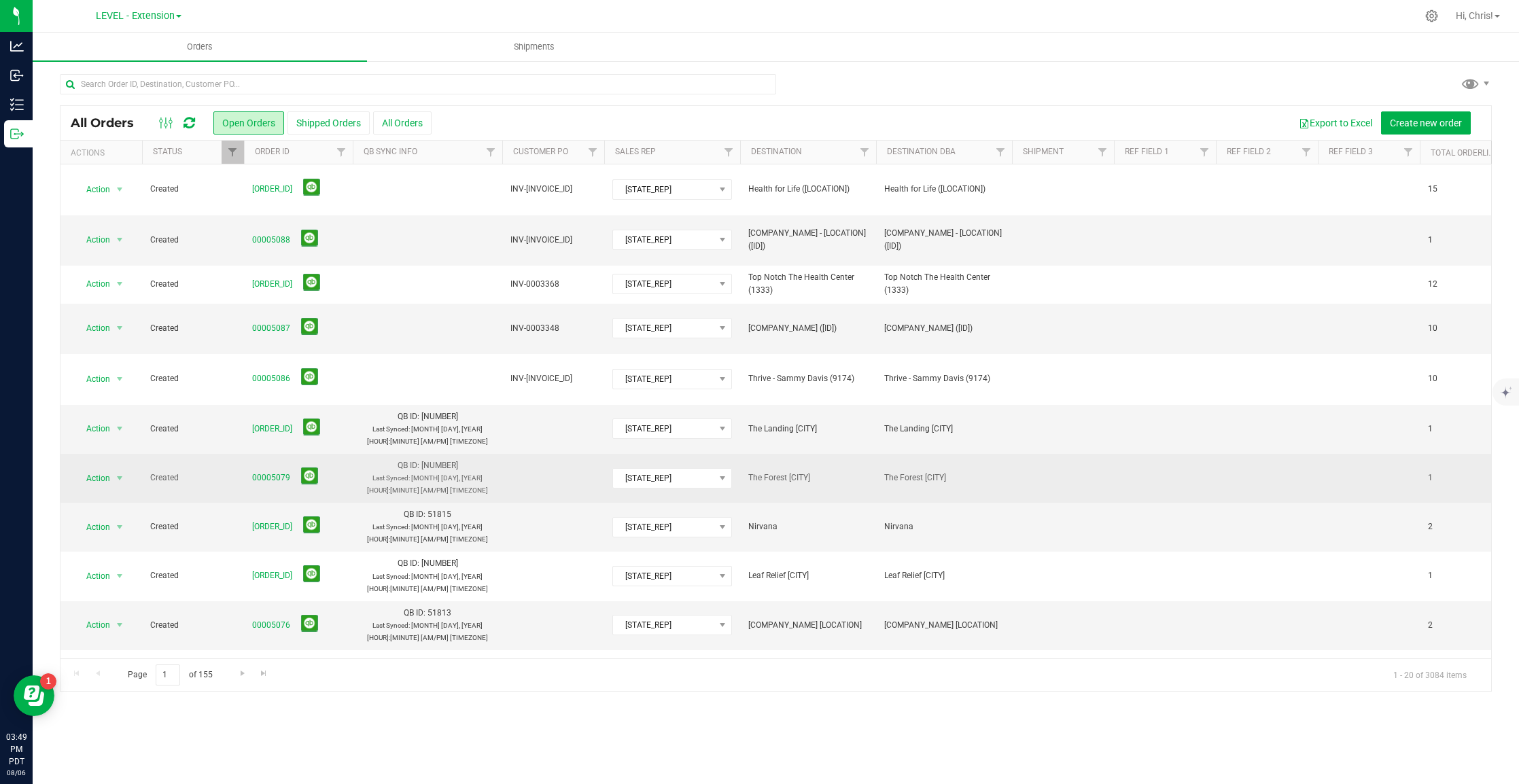 scroll, scrollTop: 0, scrollLeft: 598, axis: horizontal 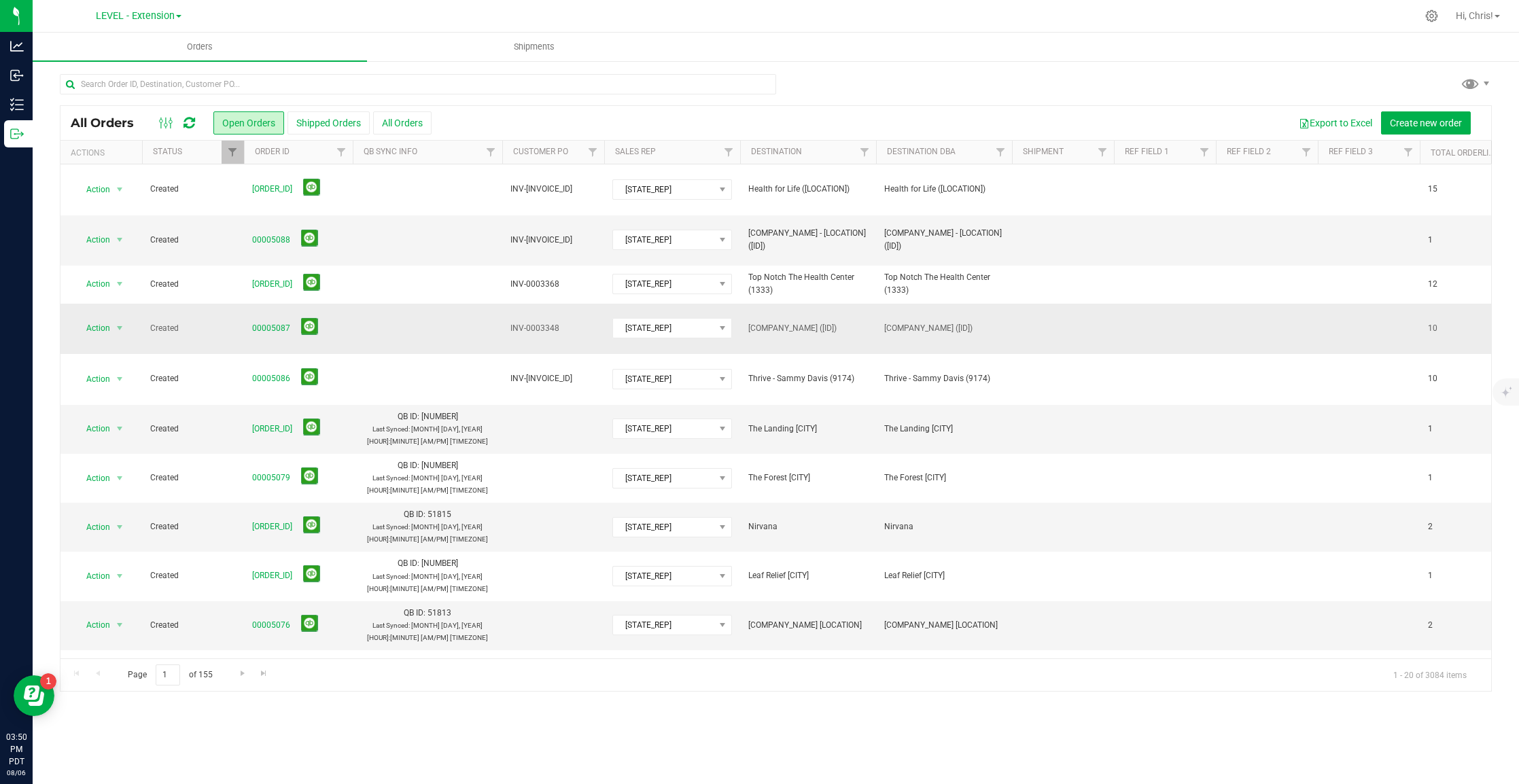 click on "00005087" at bounding box center (298, 328) 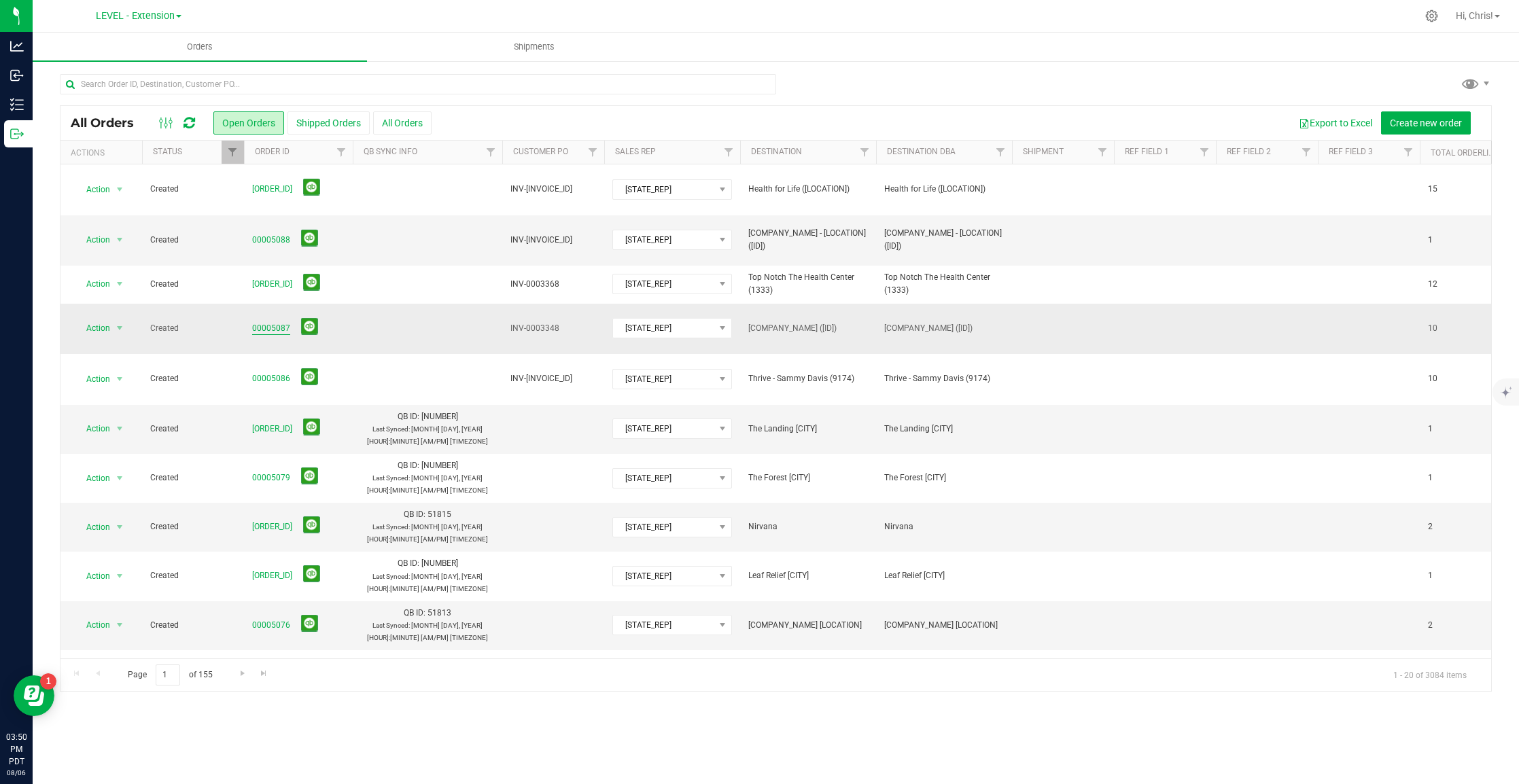 click on "00005087" at bounding box center [271, 328] 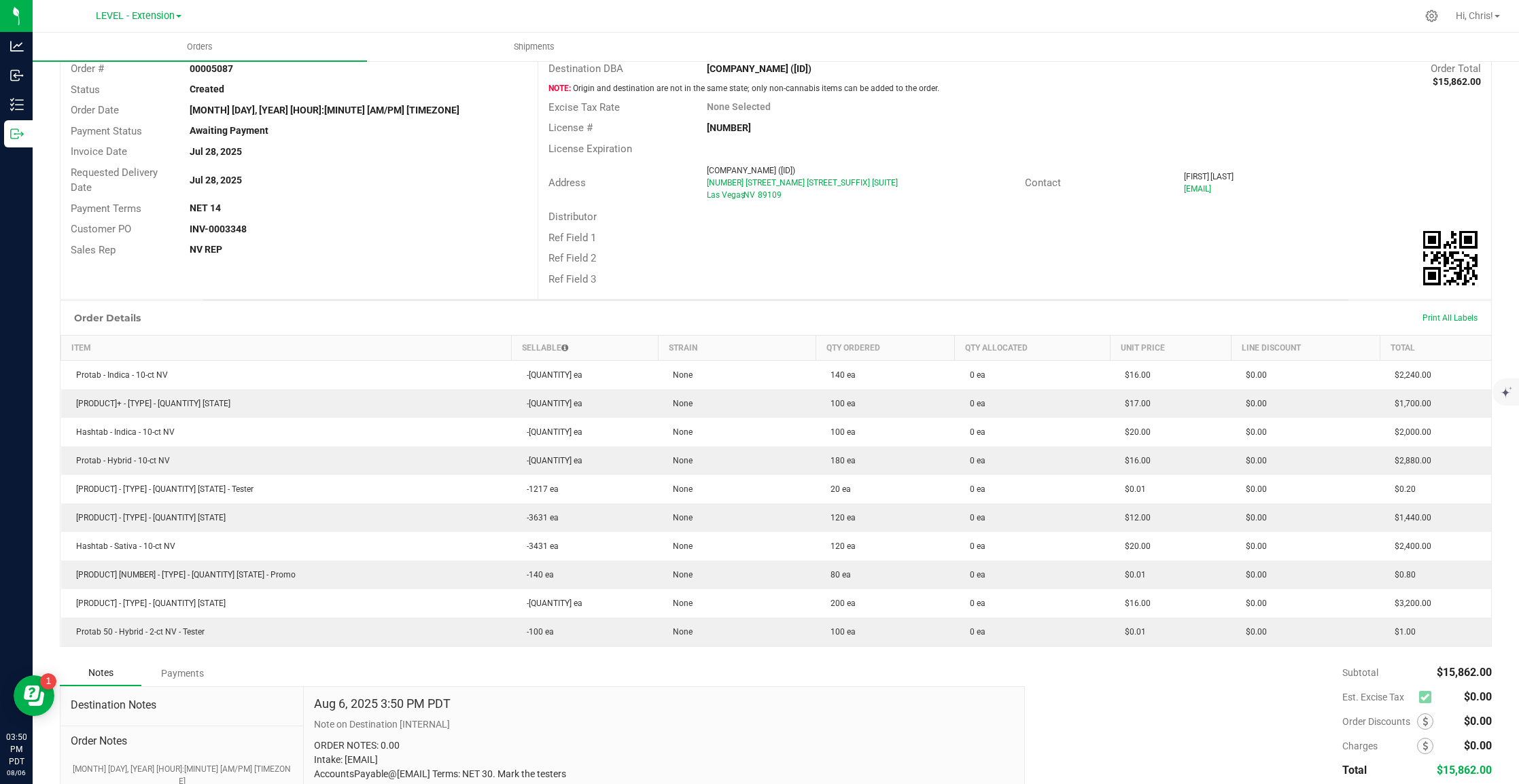 scroll, scrollTop: 90, scrollLeft: 0, axis: vertical 